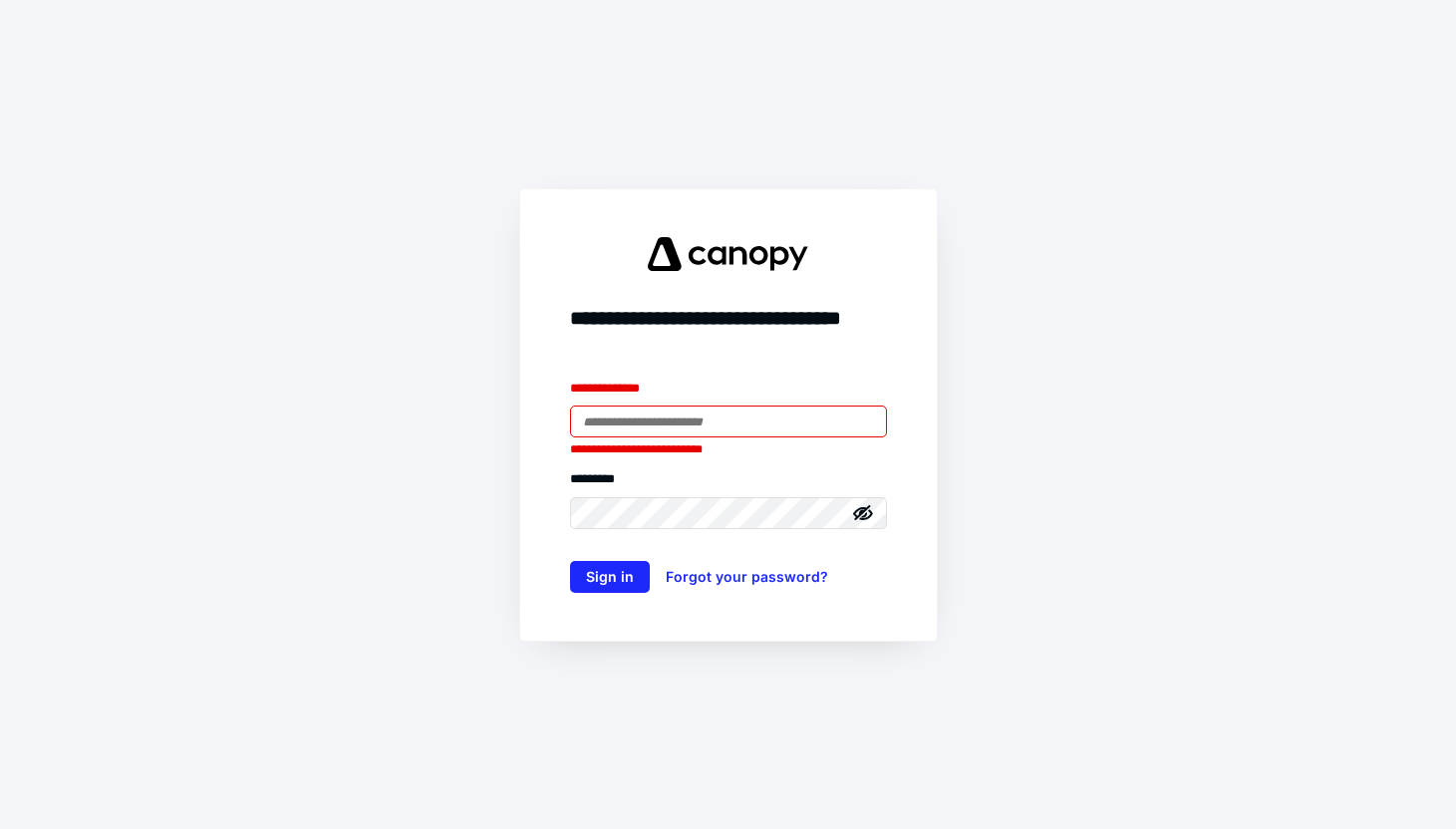 scroll, scrollTop: 0, scrollLeft: 0, axis: both 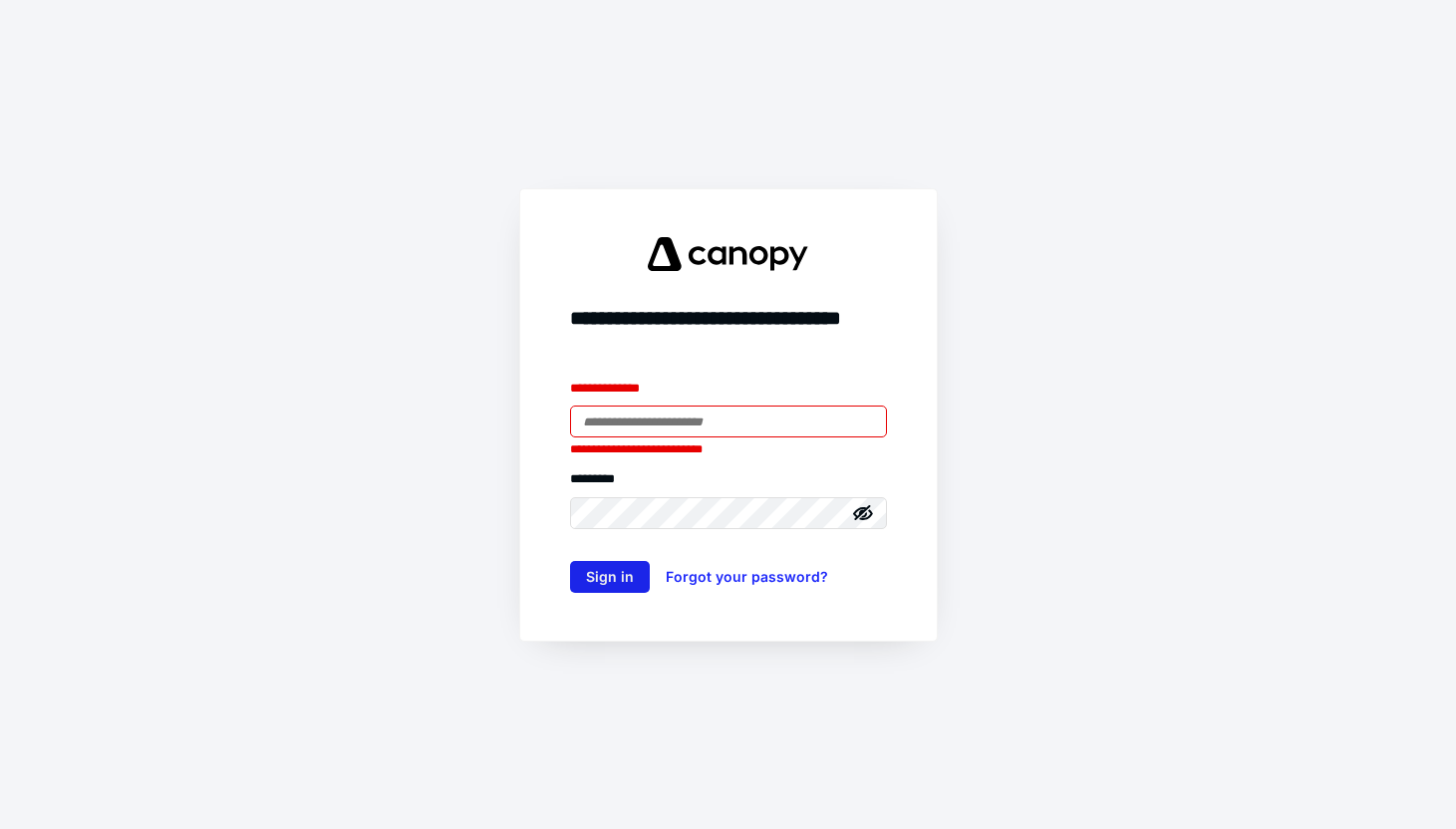 type on "**********" 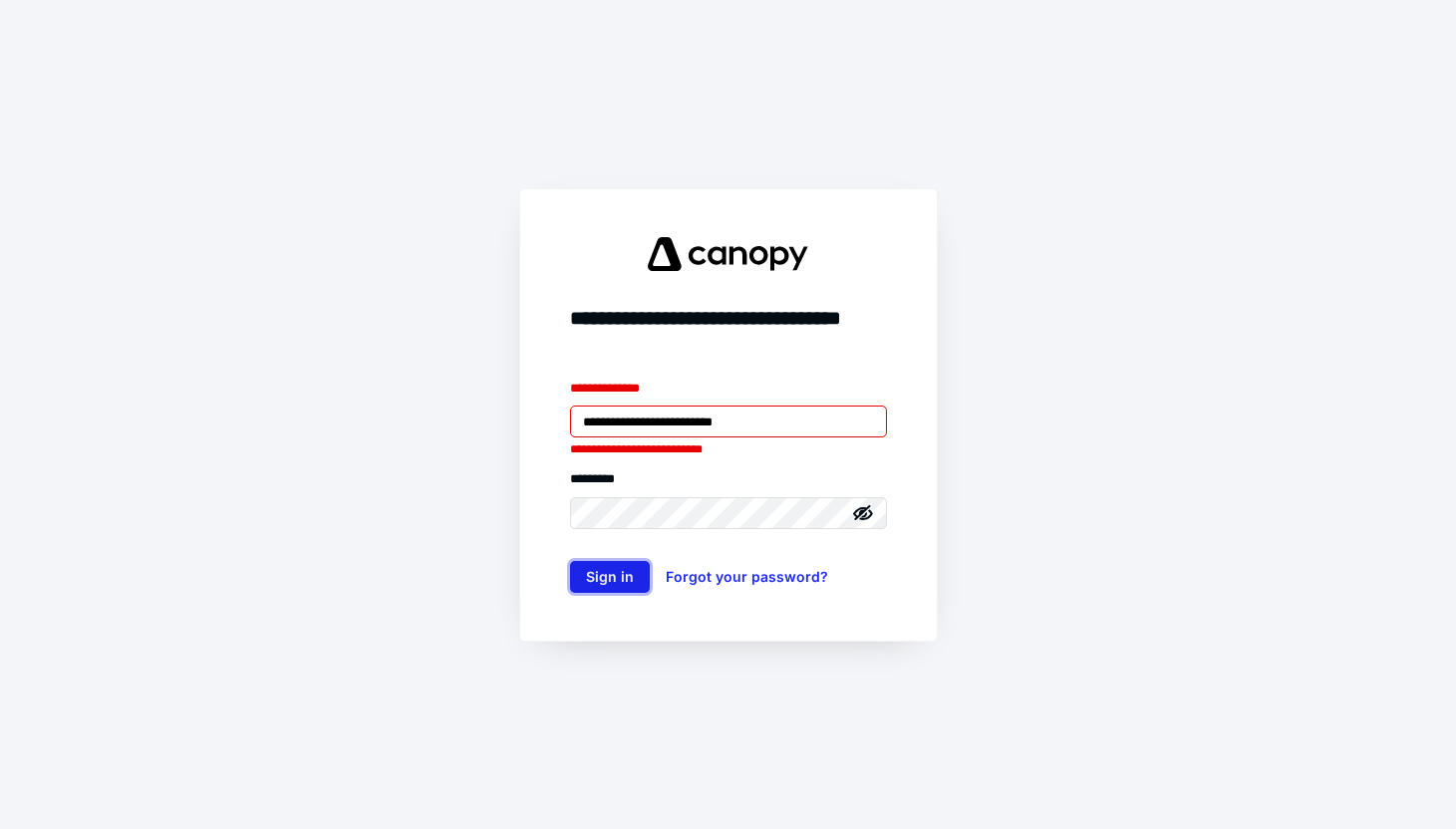 click on "Sign in" at bounding box center [610, 577] 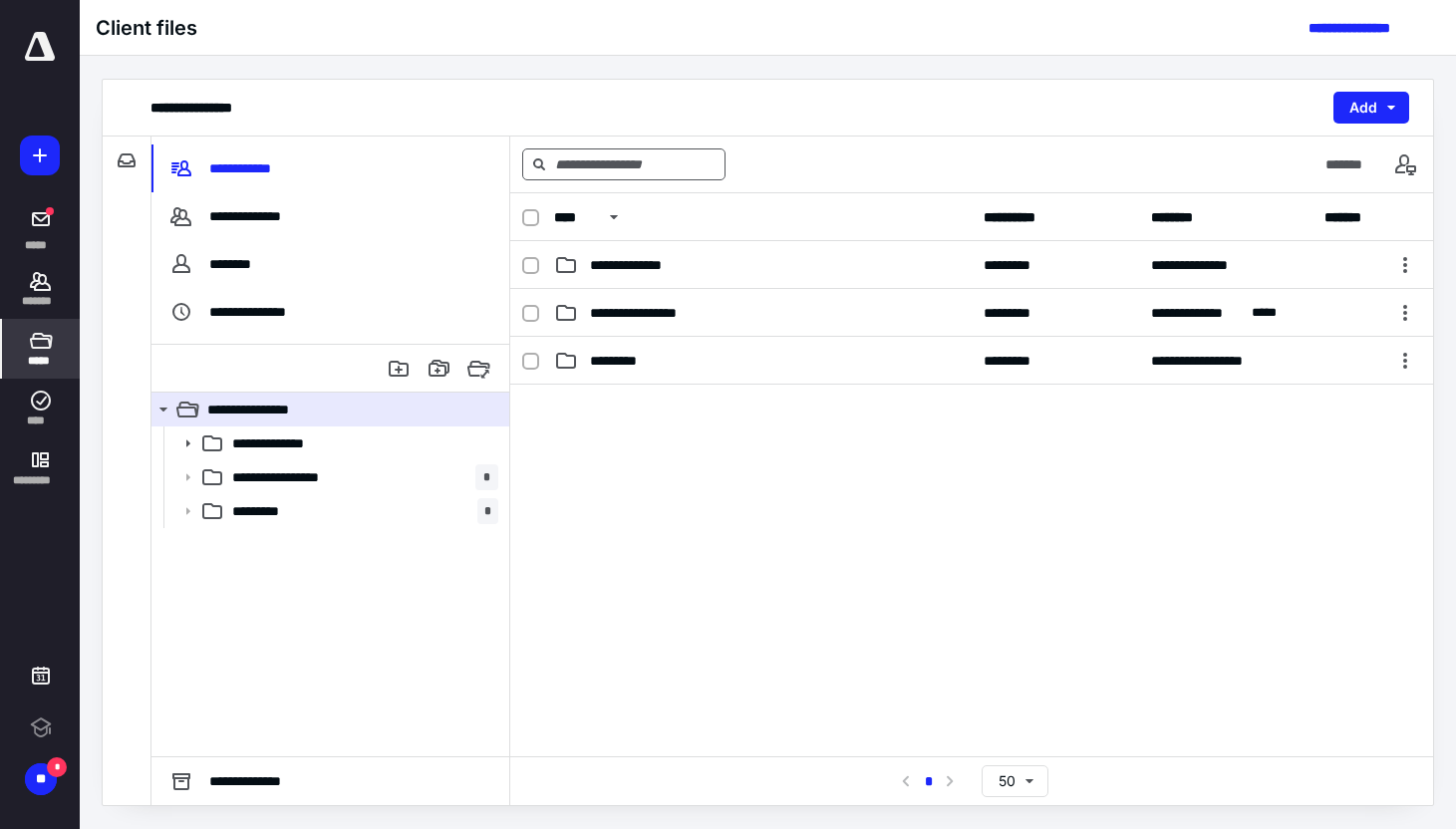 scroll, scrollTop: 0, scrollLeft: 0, axis: both 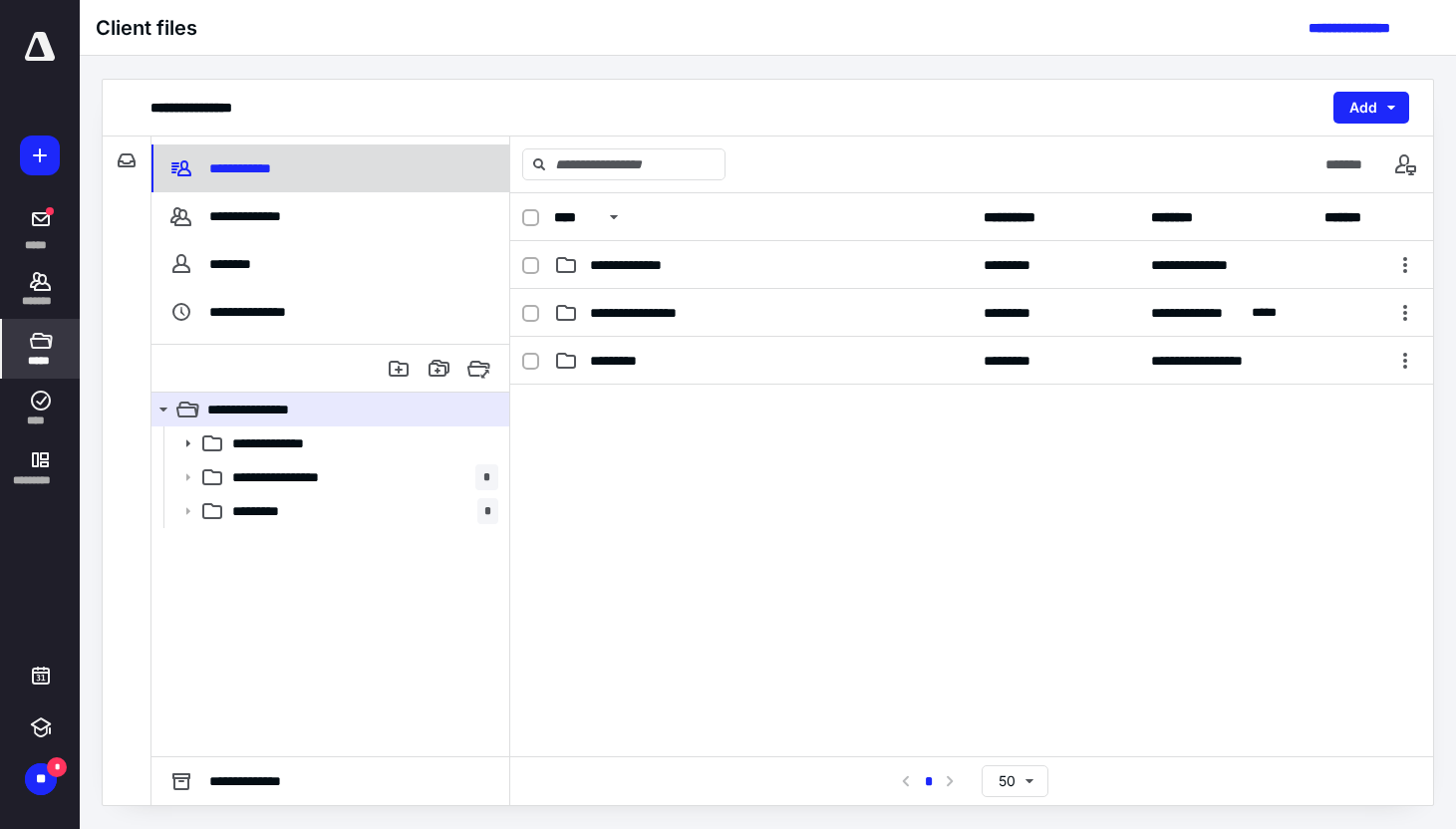 click on "**********" at bounding box center (330, 168) 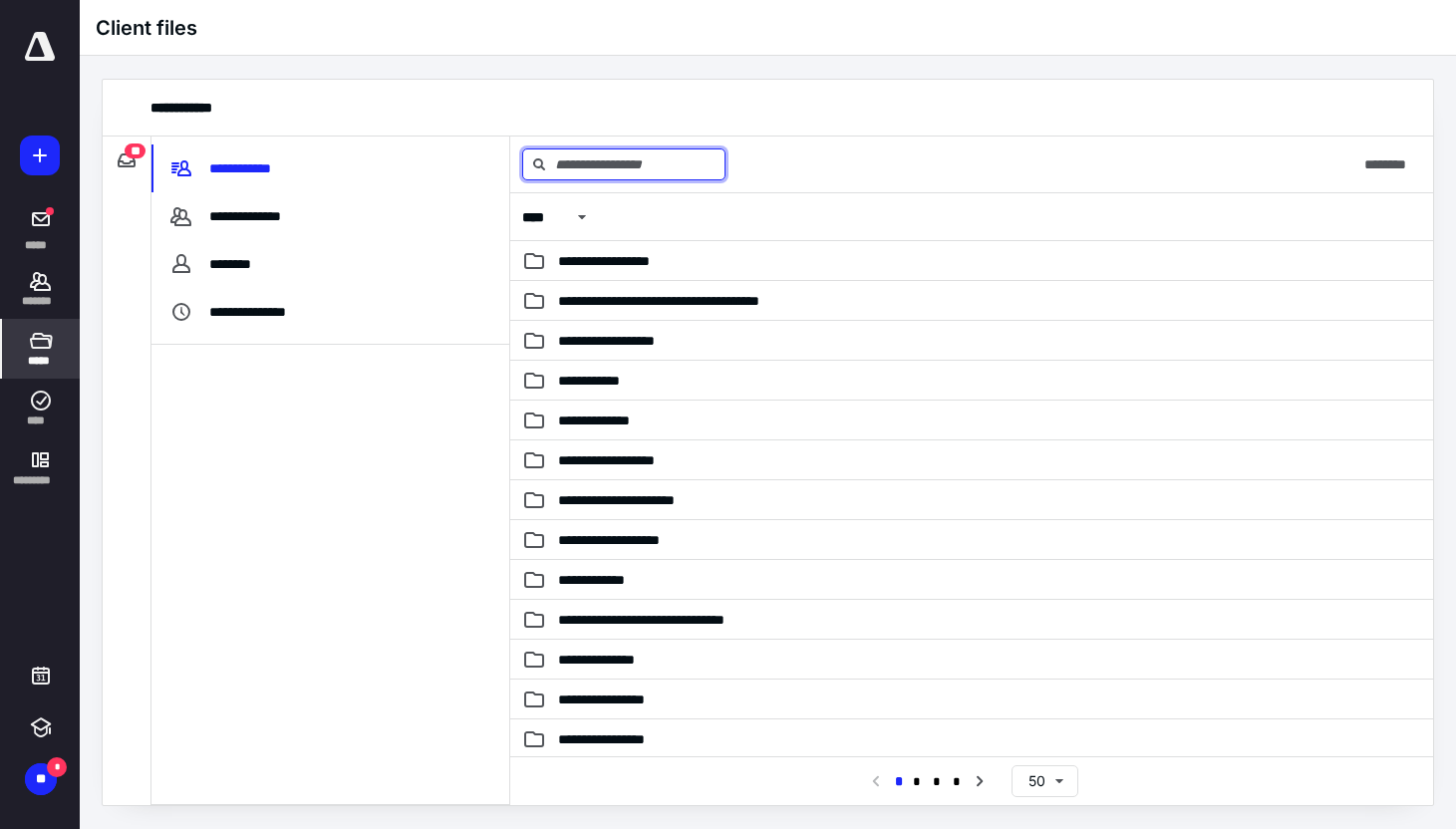 click at bounding box center [624, 164] 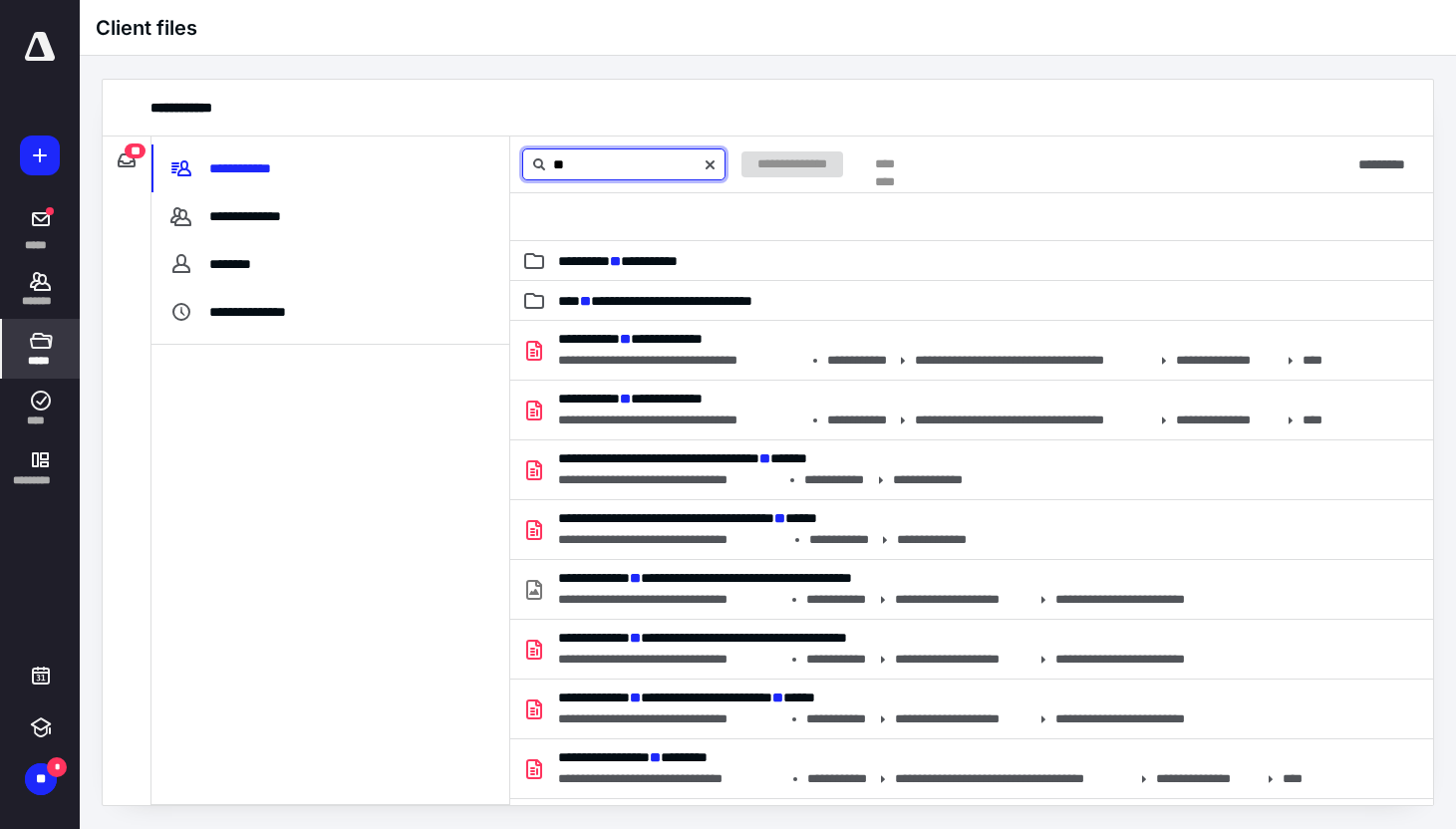 type on "*" 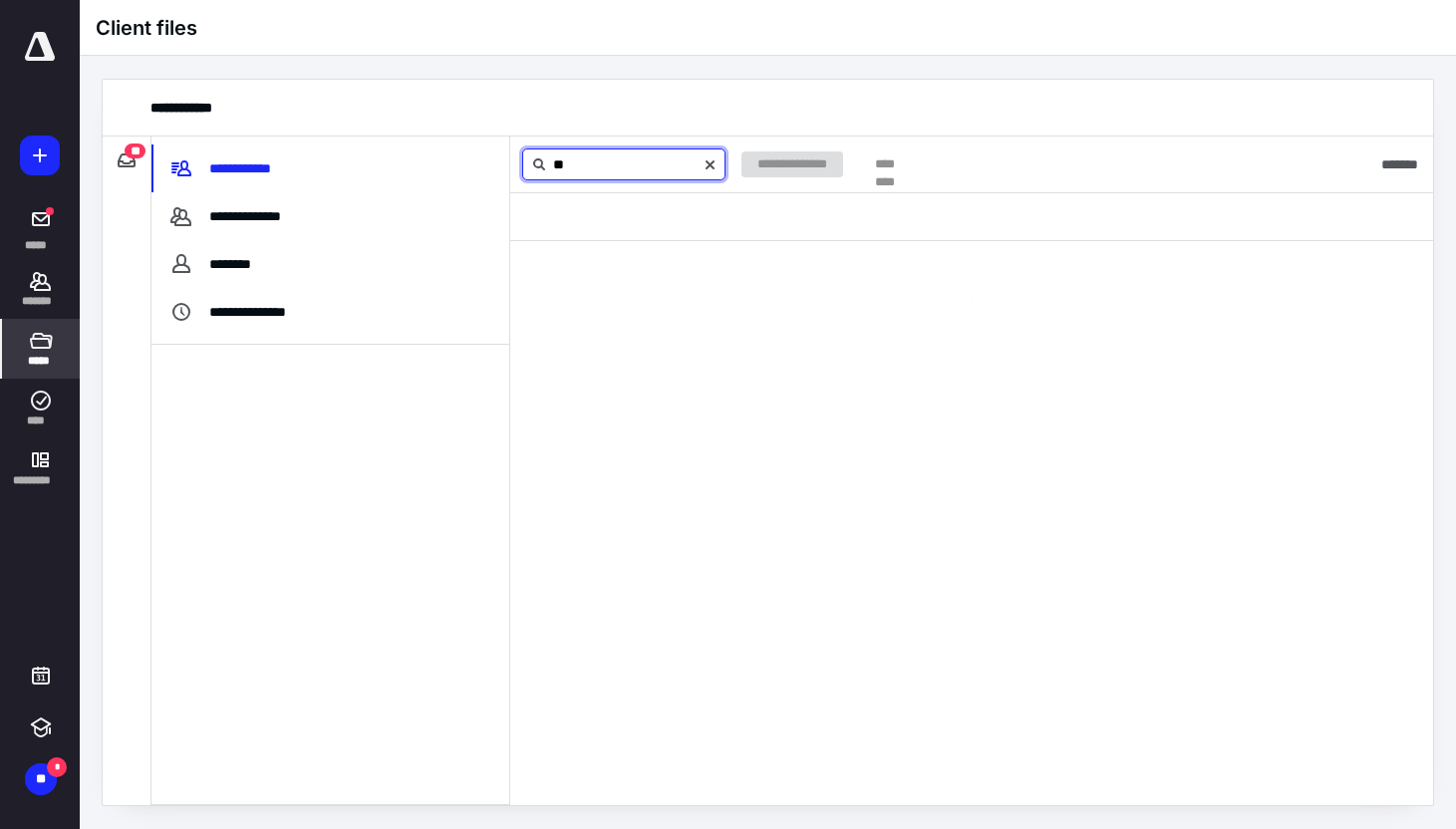 type on "*" 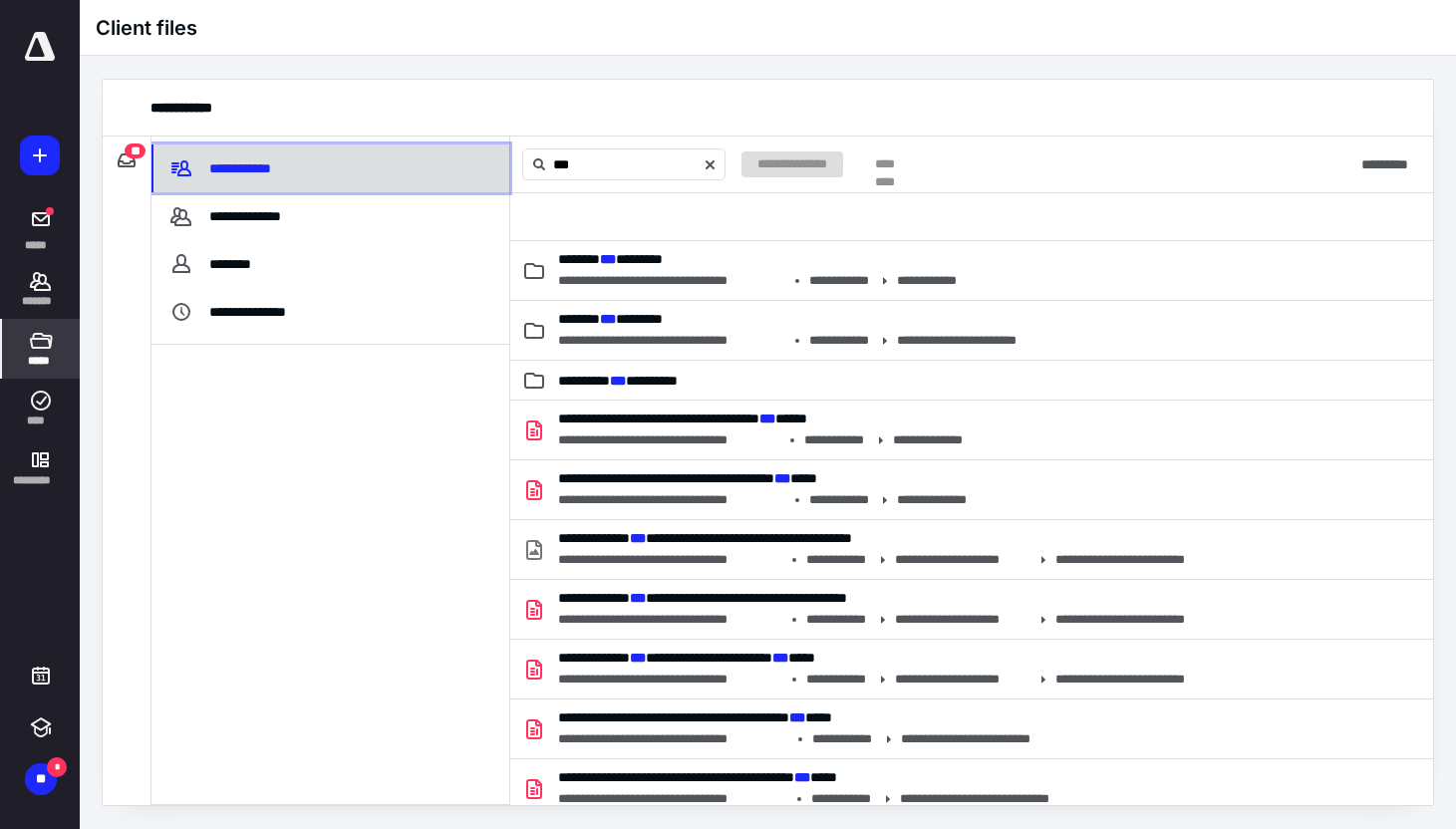 click on "**********" at bounding box center (330, 168) 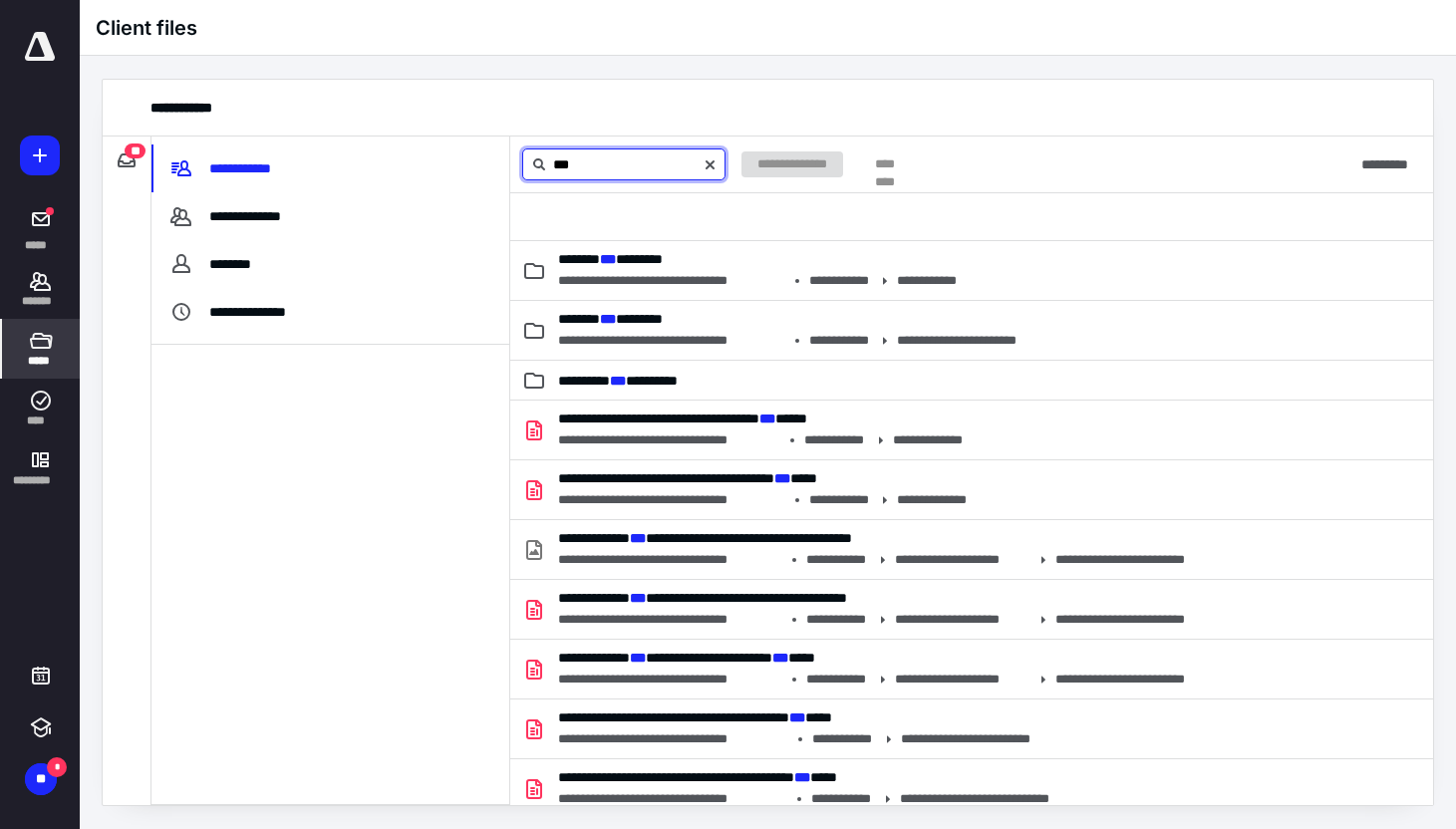 drag, startPoint x: 578, startPoint y: 170, endPoint x: 513, endPoint y: 170, distance: 65 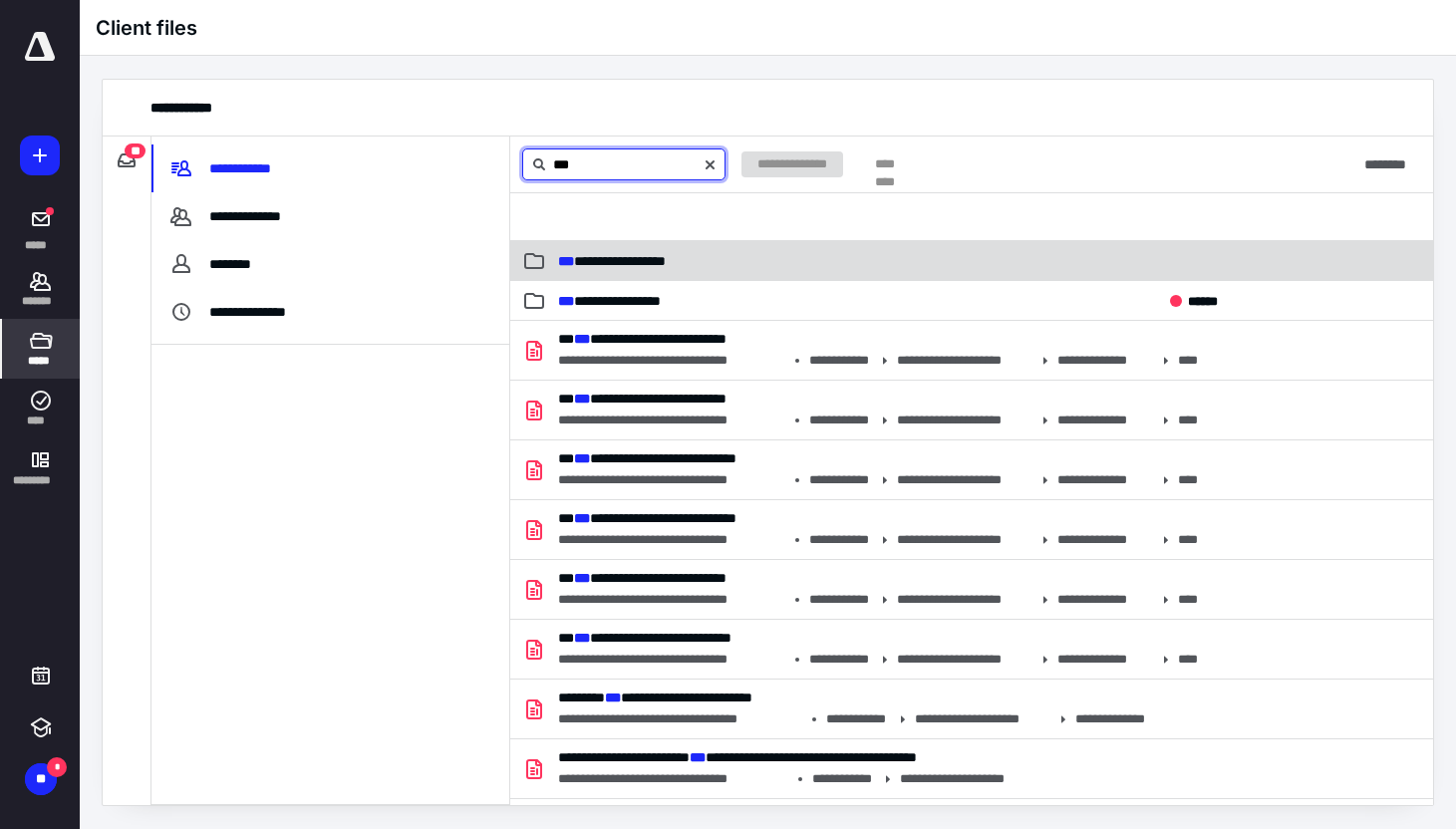 type on "***" 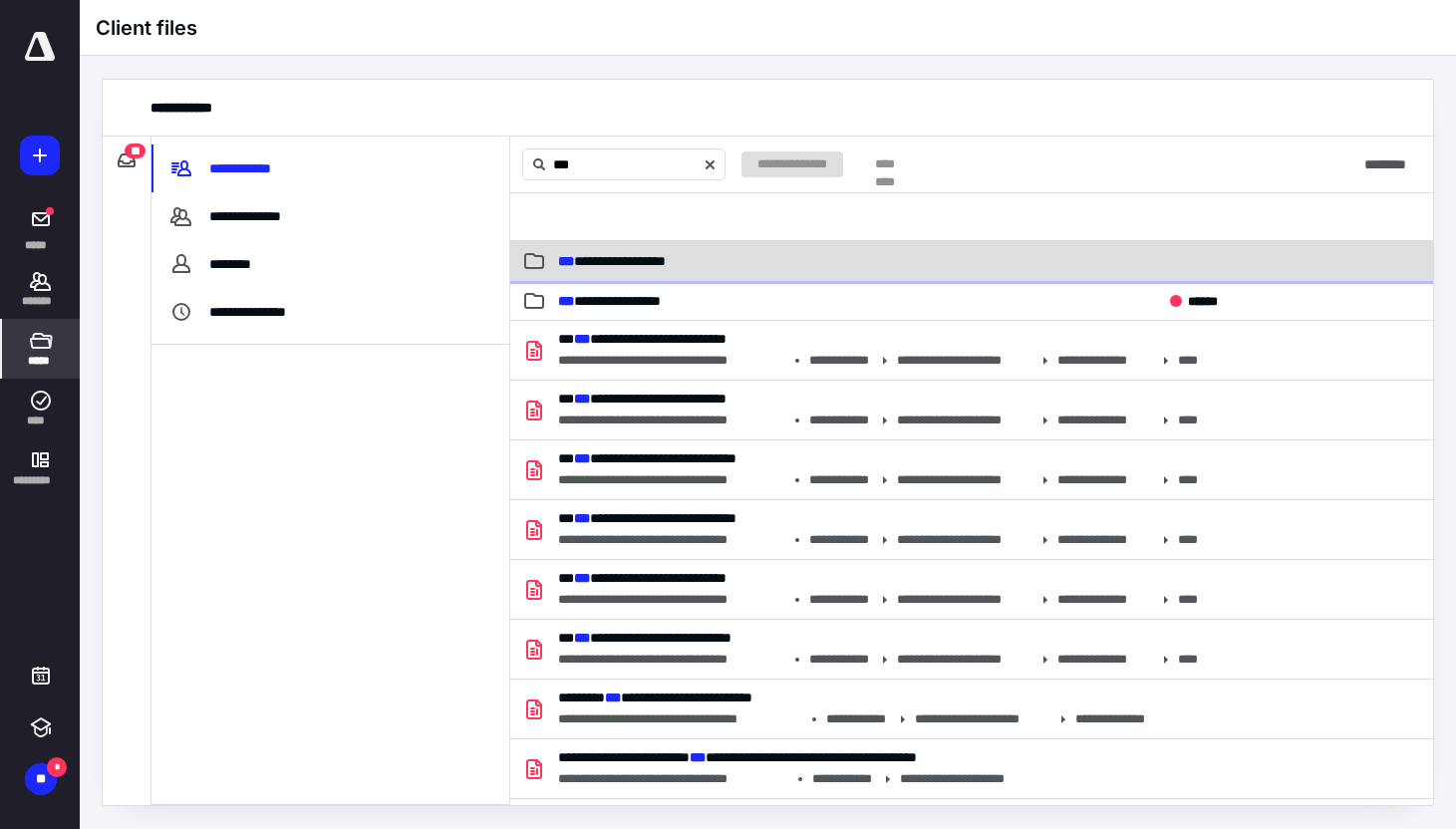 click on "**********" at bounding box center [843, 261] 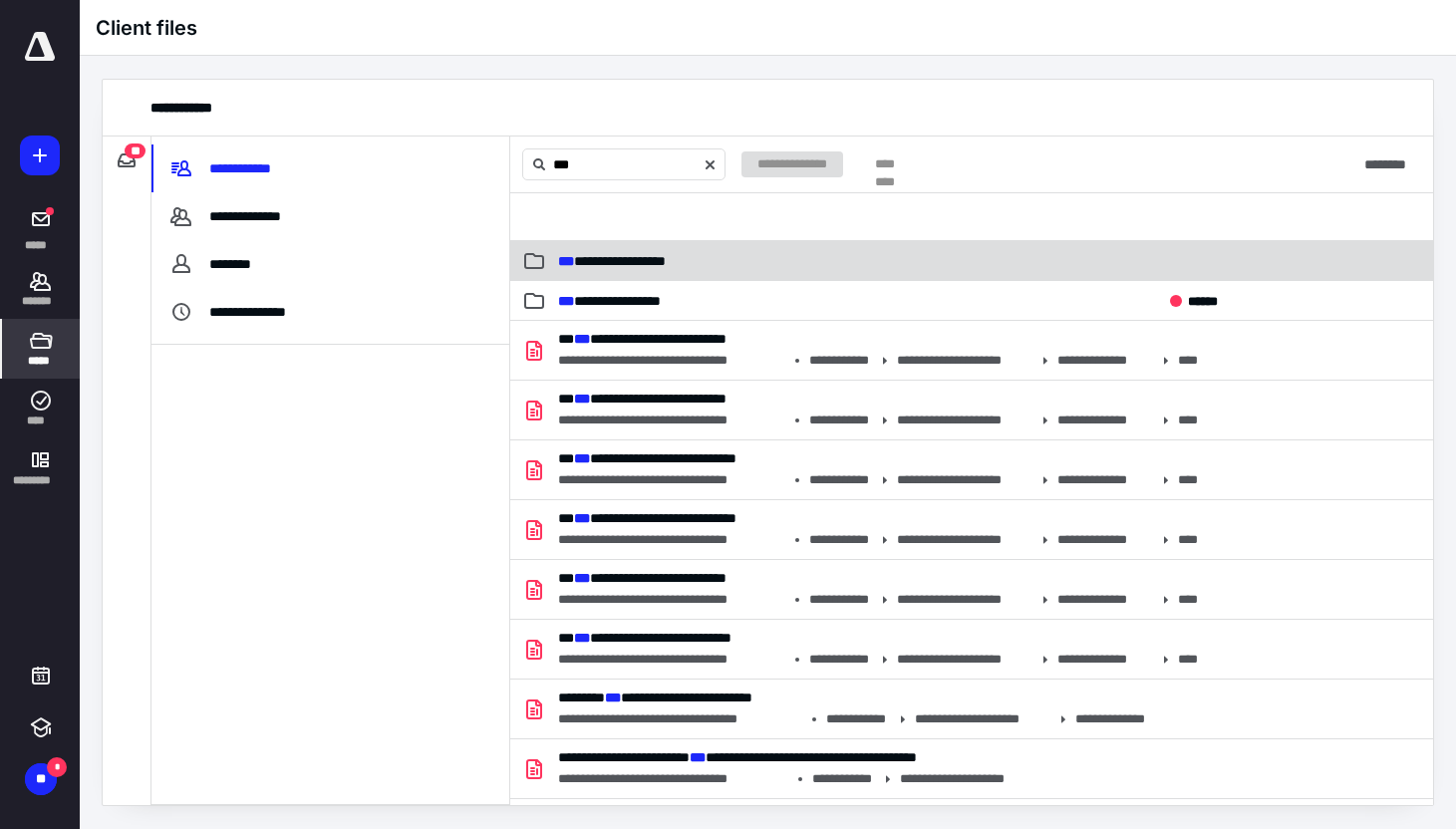 type 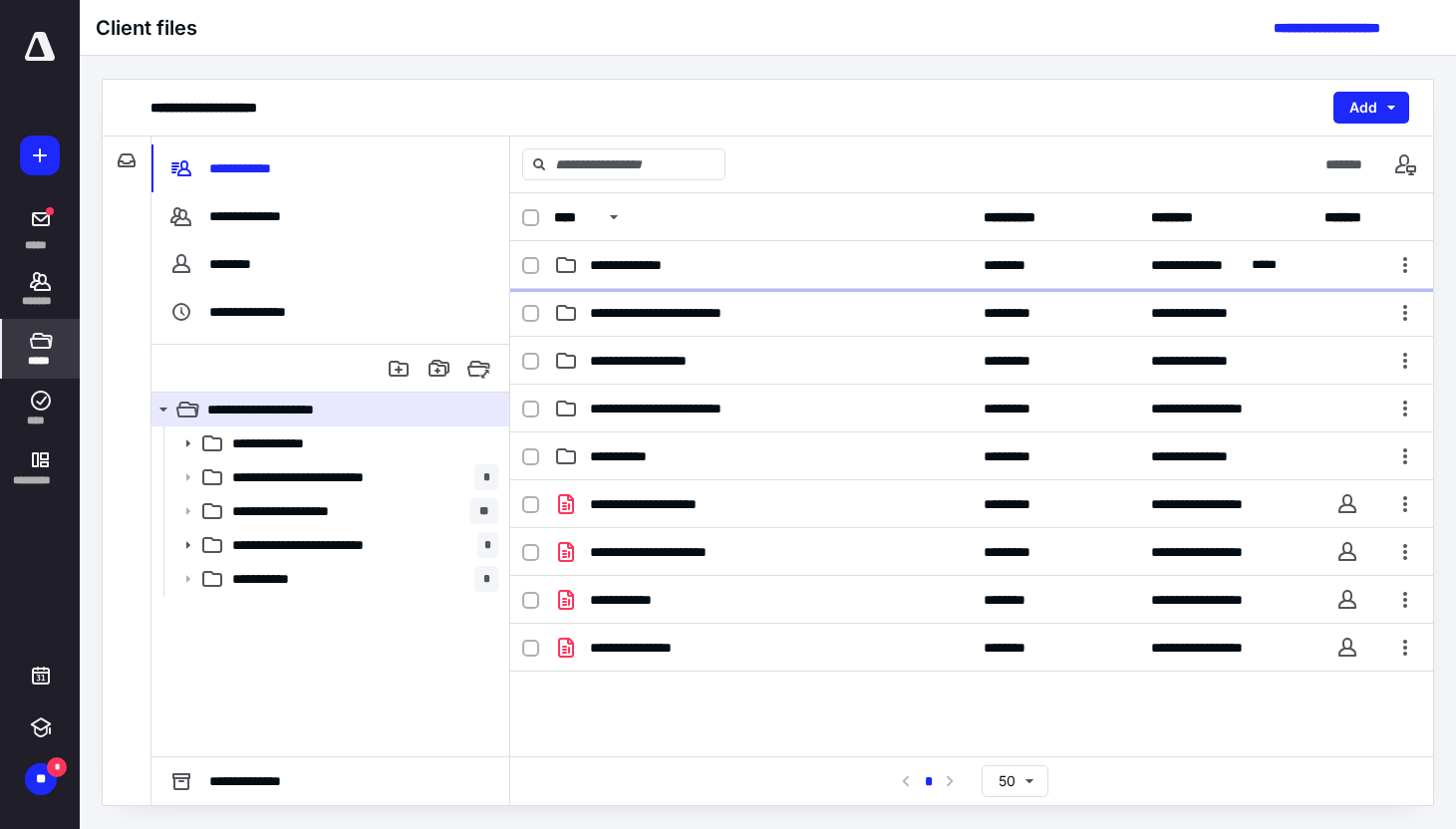 click on "**********" at bounding box center (762, 265) 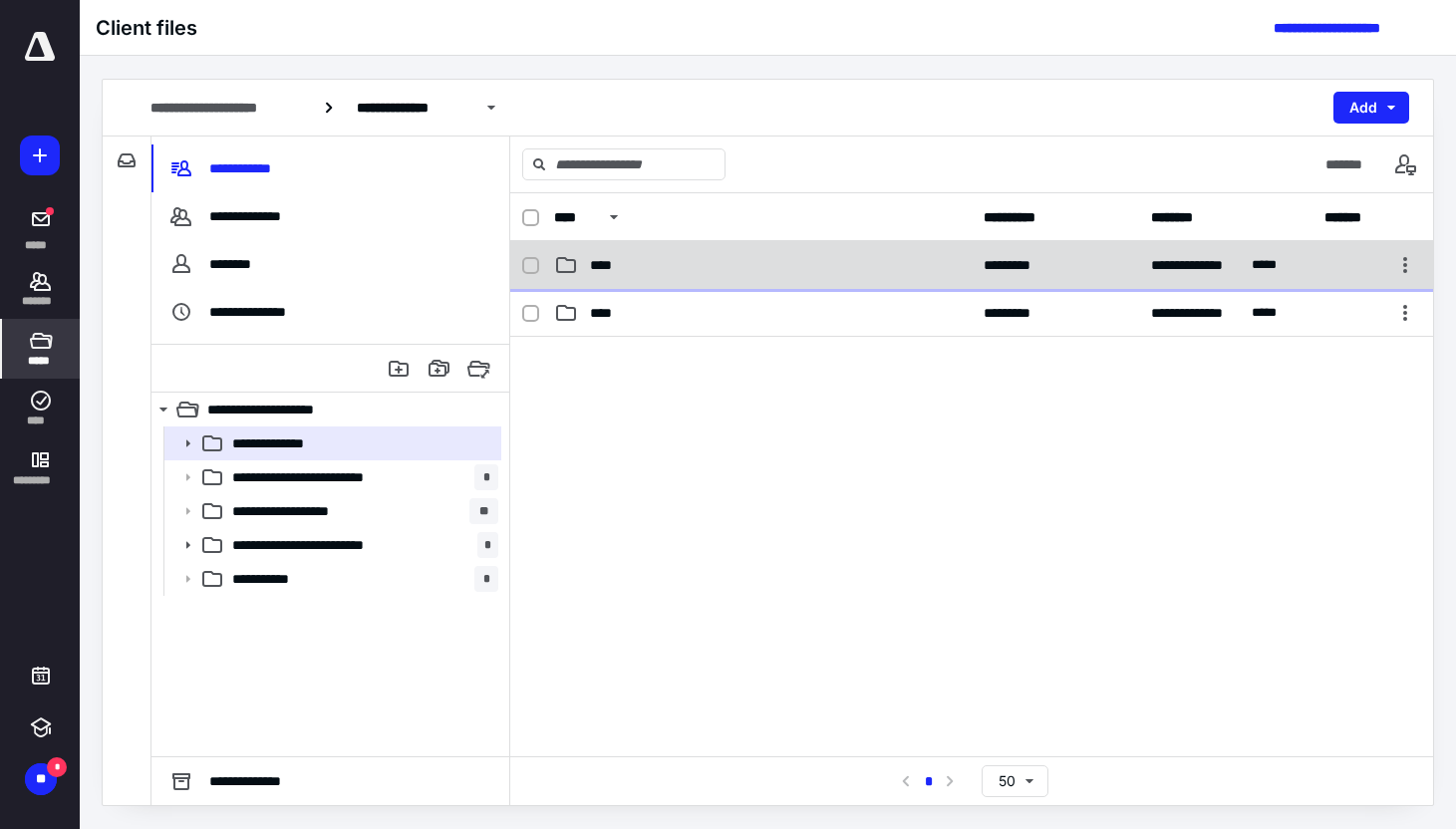 click on "****" at bounding box center [762, 265] 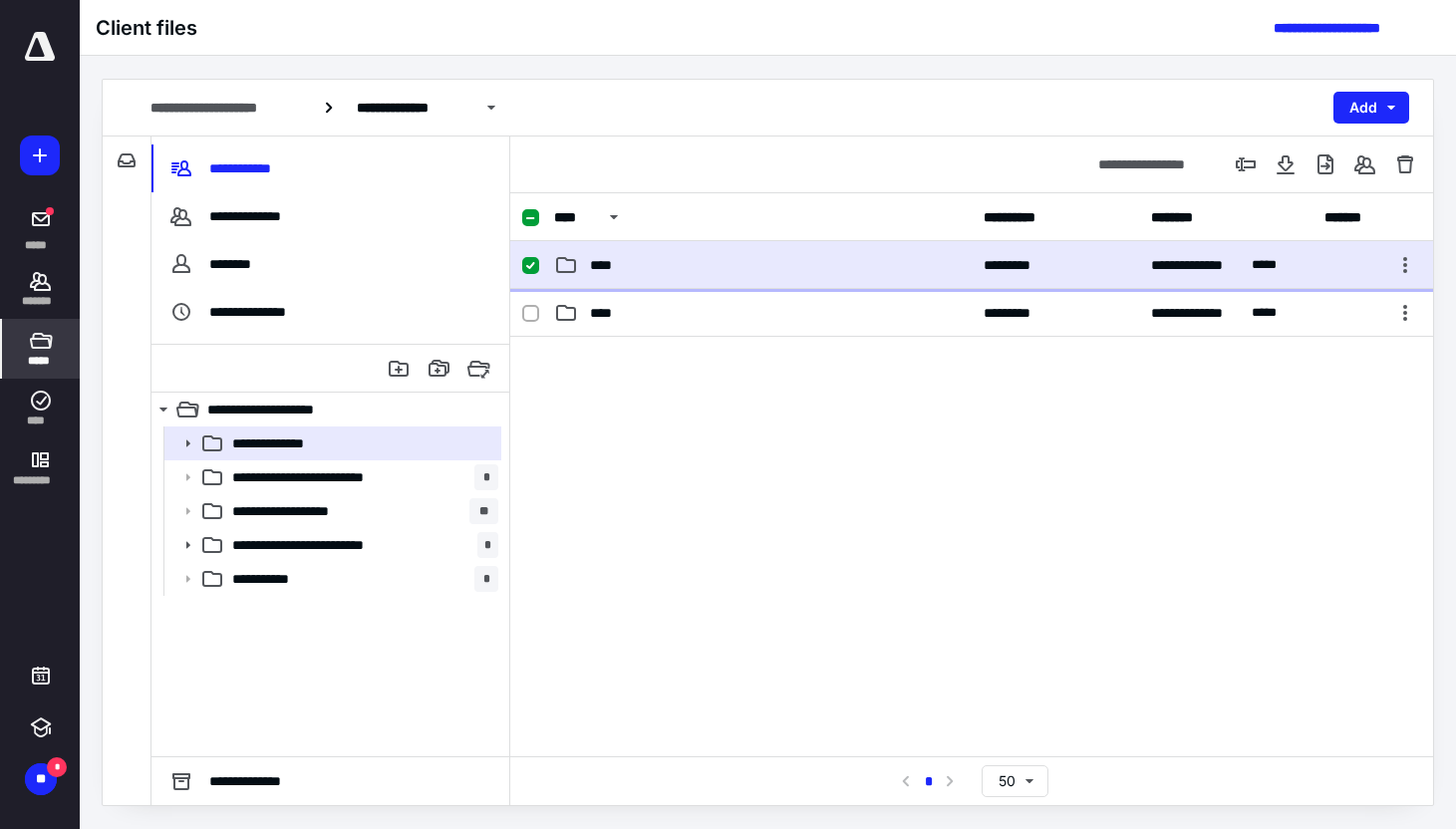click on "****" at bounding box center (762, 265) 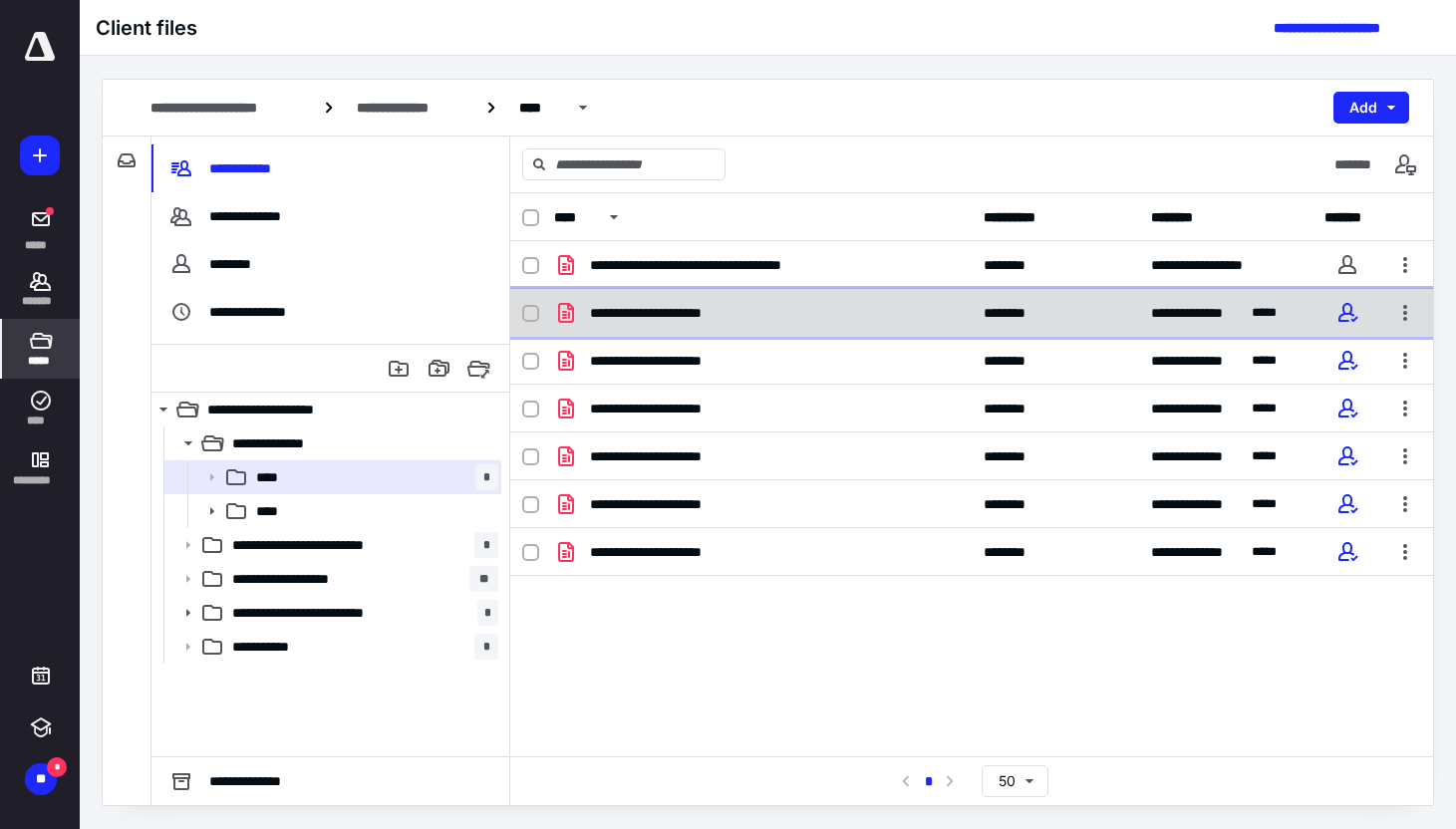 click on "**********" at bounding box center (762, 313) 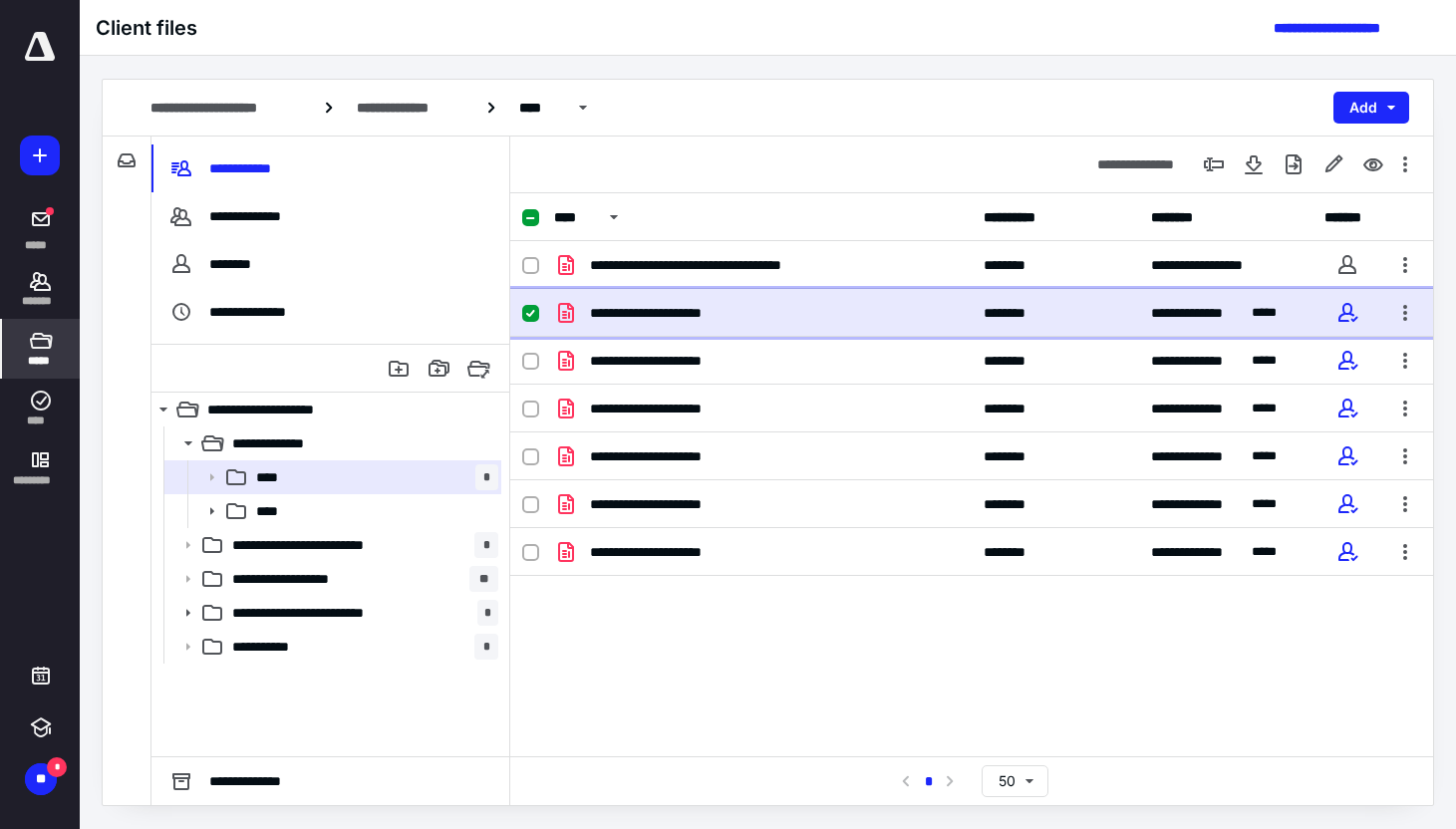 click on "**********" at bounding box center (762, 313) 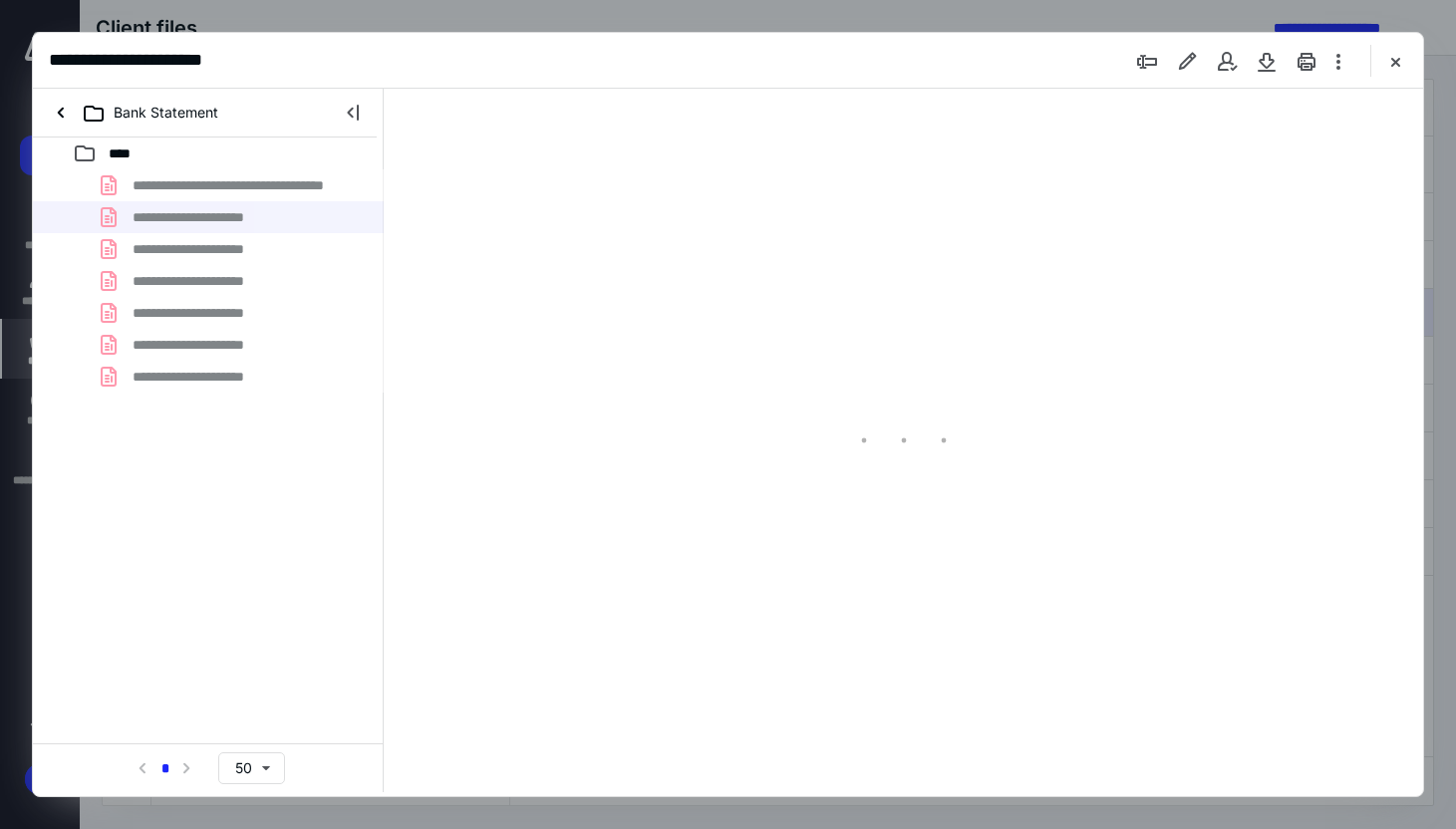 scroll, scrollTop: 0, scrollLeft: 0, axis: both 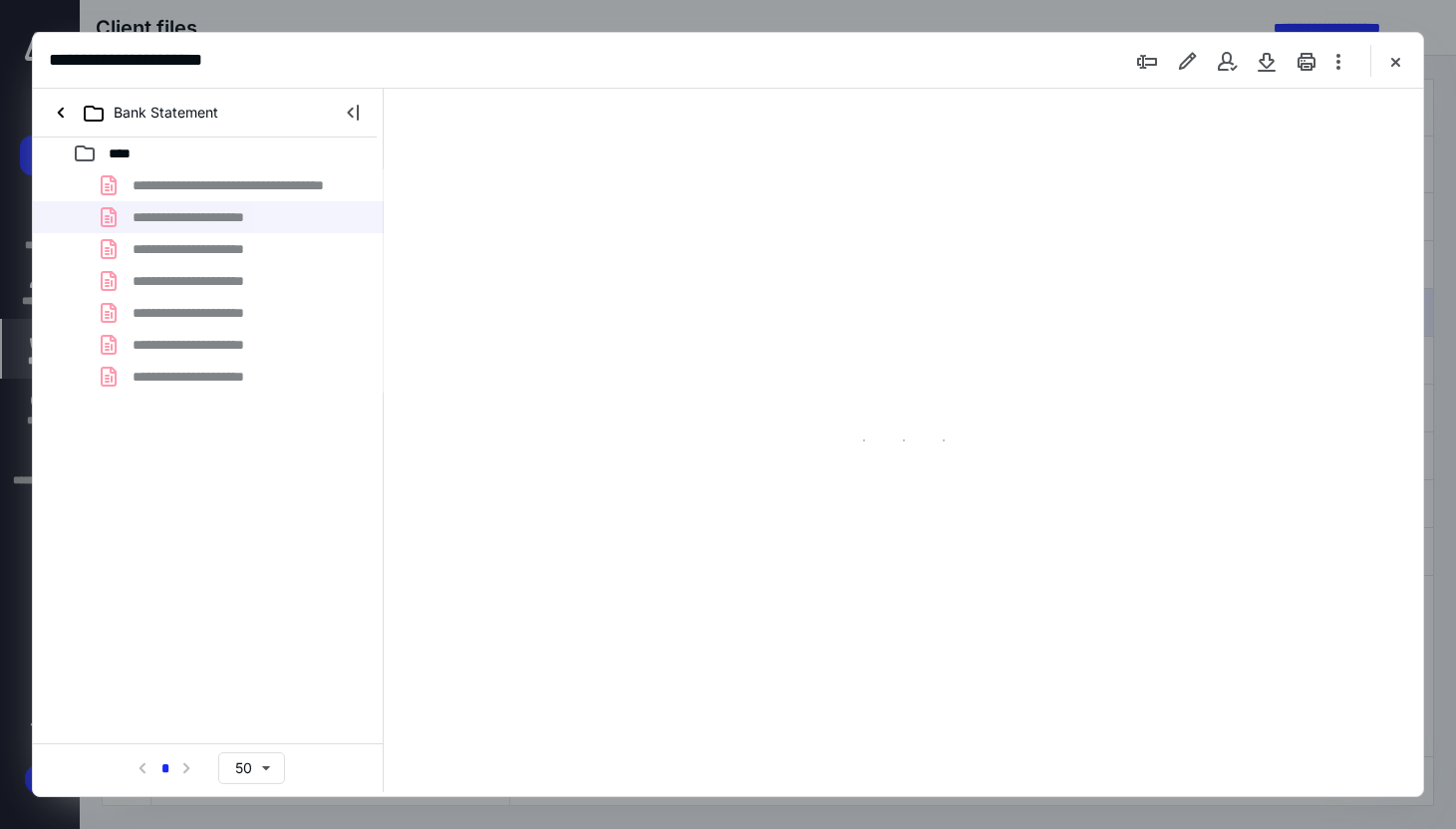 type on "79" 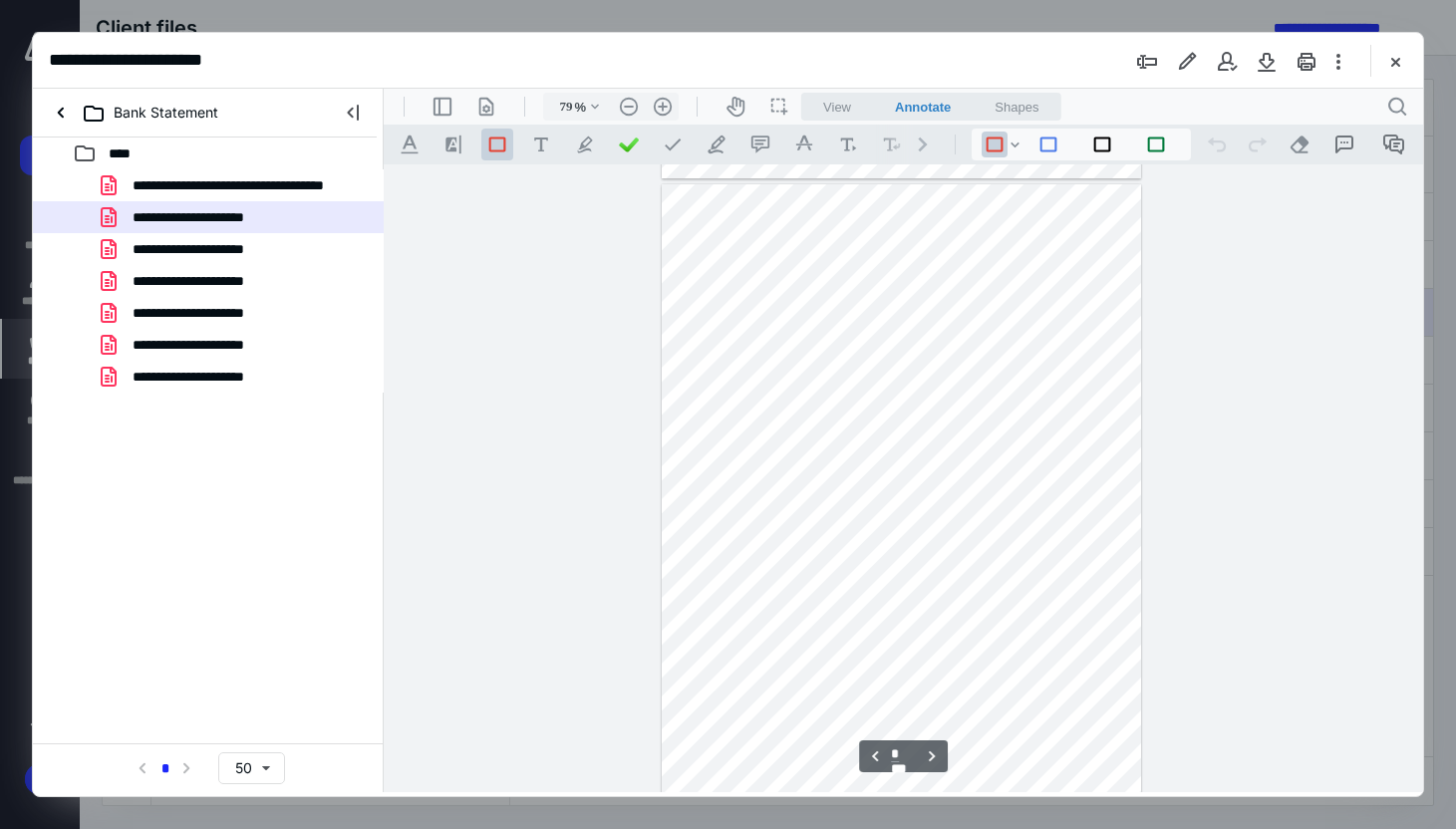 type on "*" 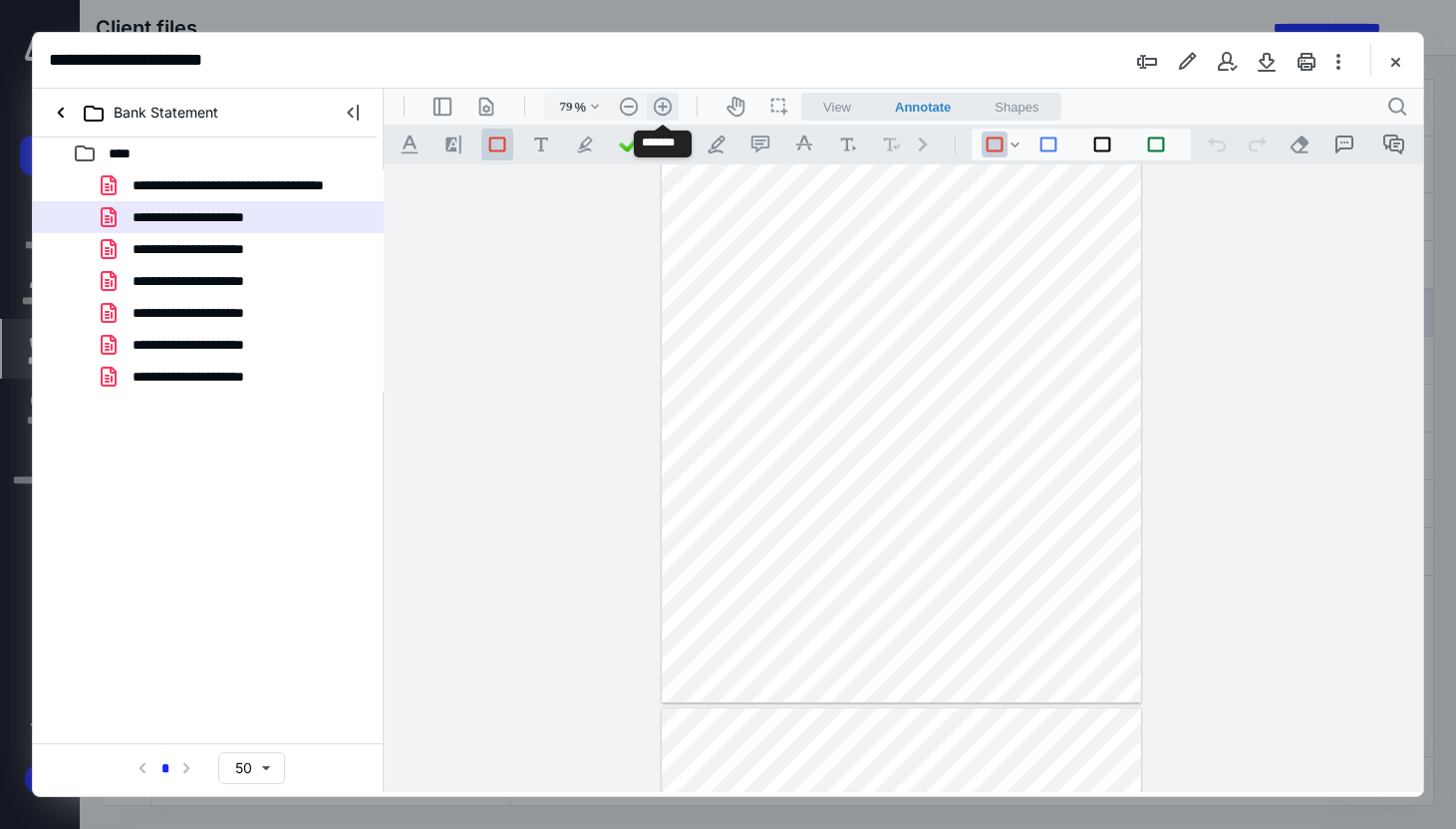 click on ".cls-1{fill:#abb0c4;} icon - header - zoom - in - line" at bounding box center (663, 107) 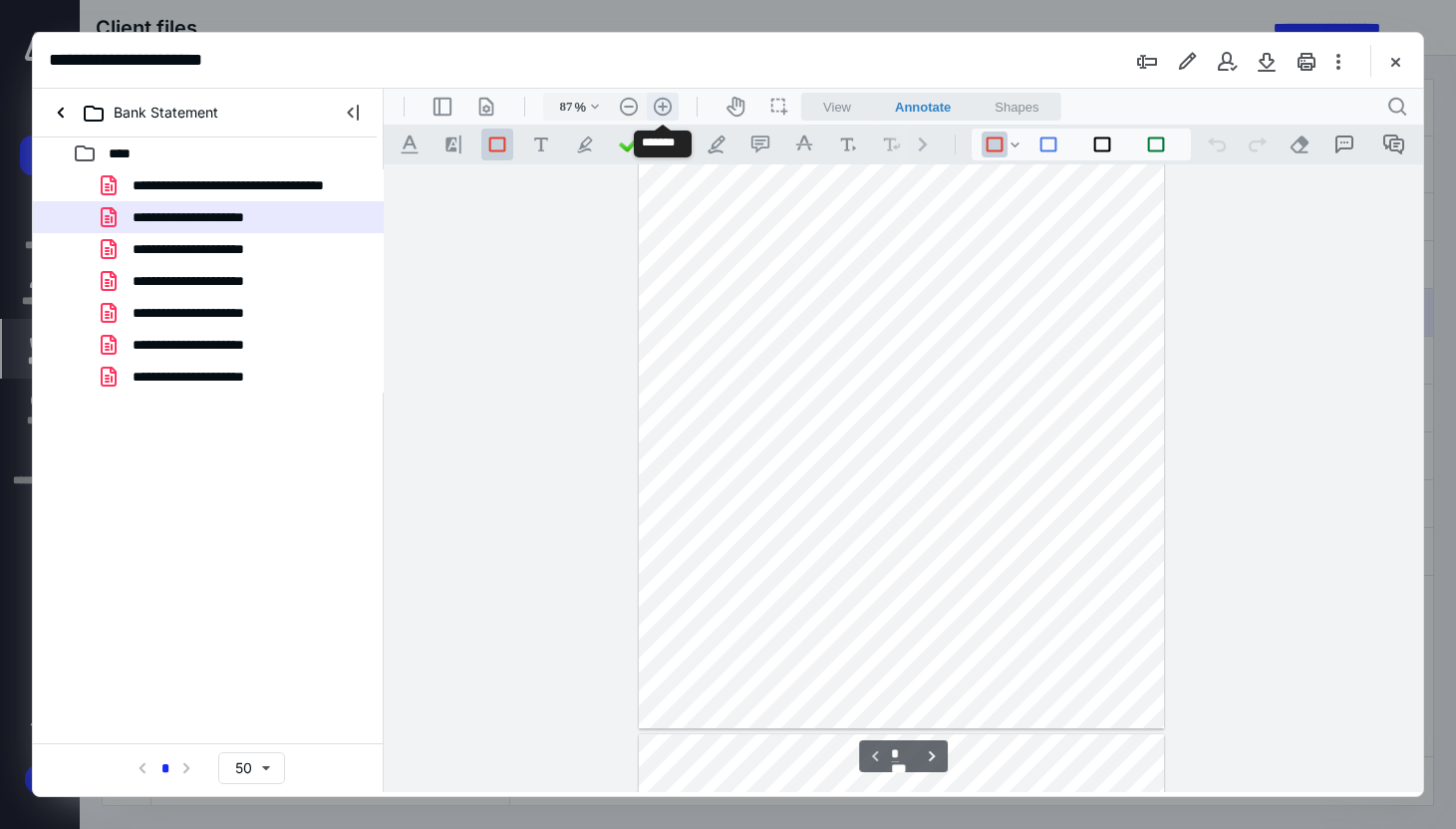 click on ".cls-1{fill:#abb0c4;} icon - header - zoom - in - line" at bounding box center [663, 107] 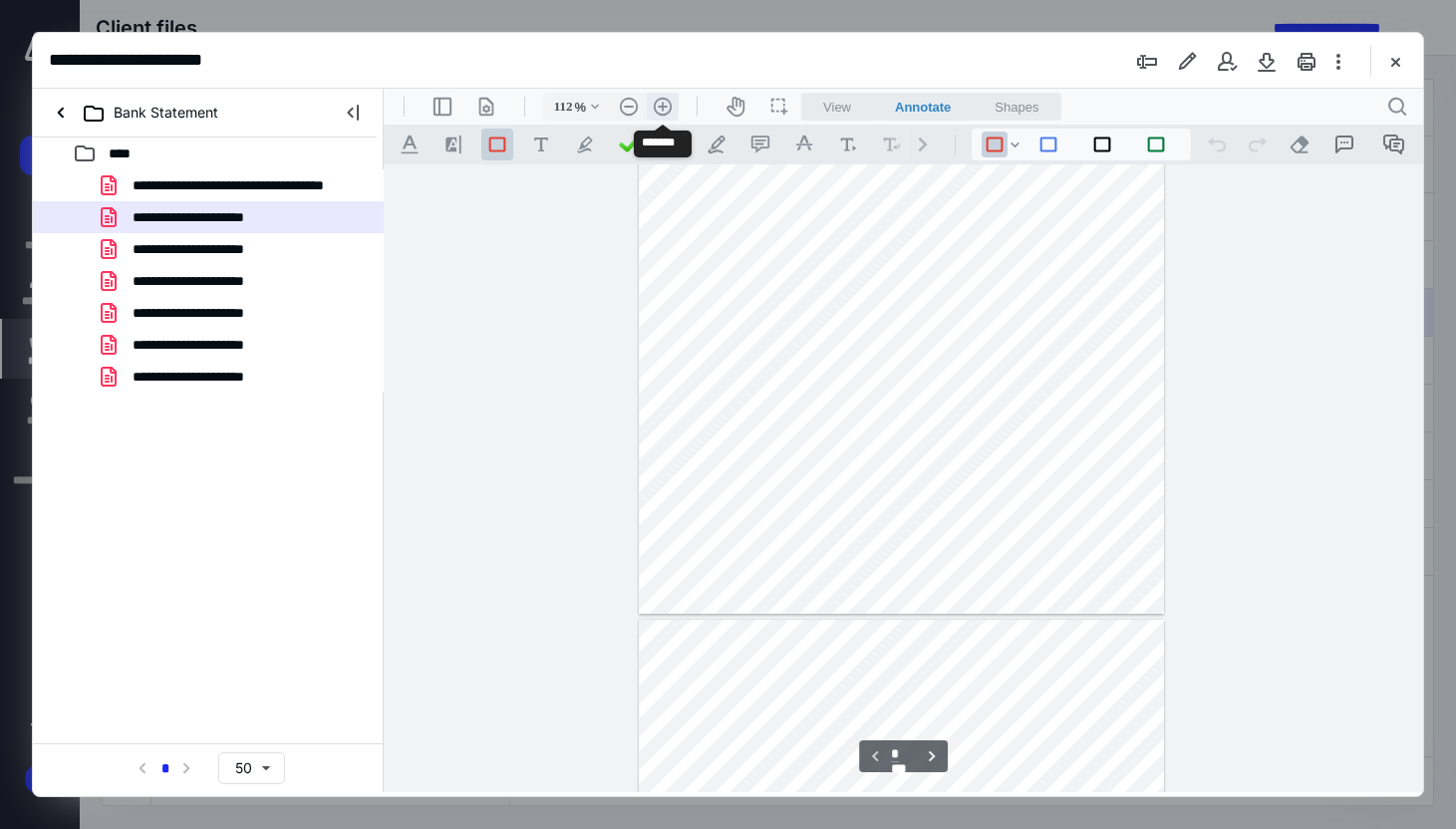 click on ".cls-1{fill:#abb0c4;} icon - header - zoom - in - line" at bounding box center (663, 107) 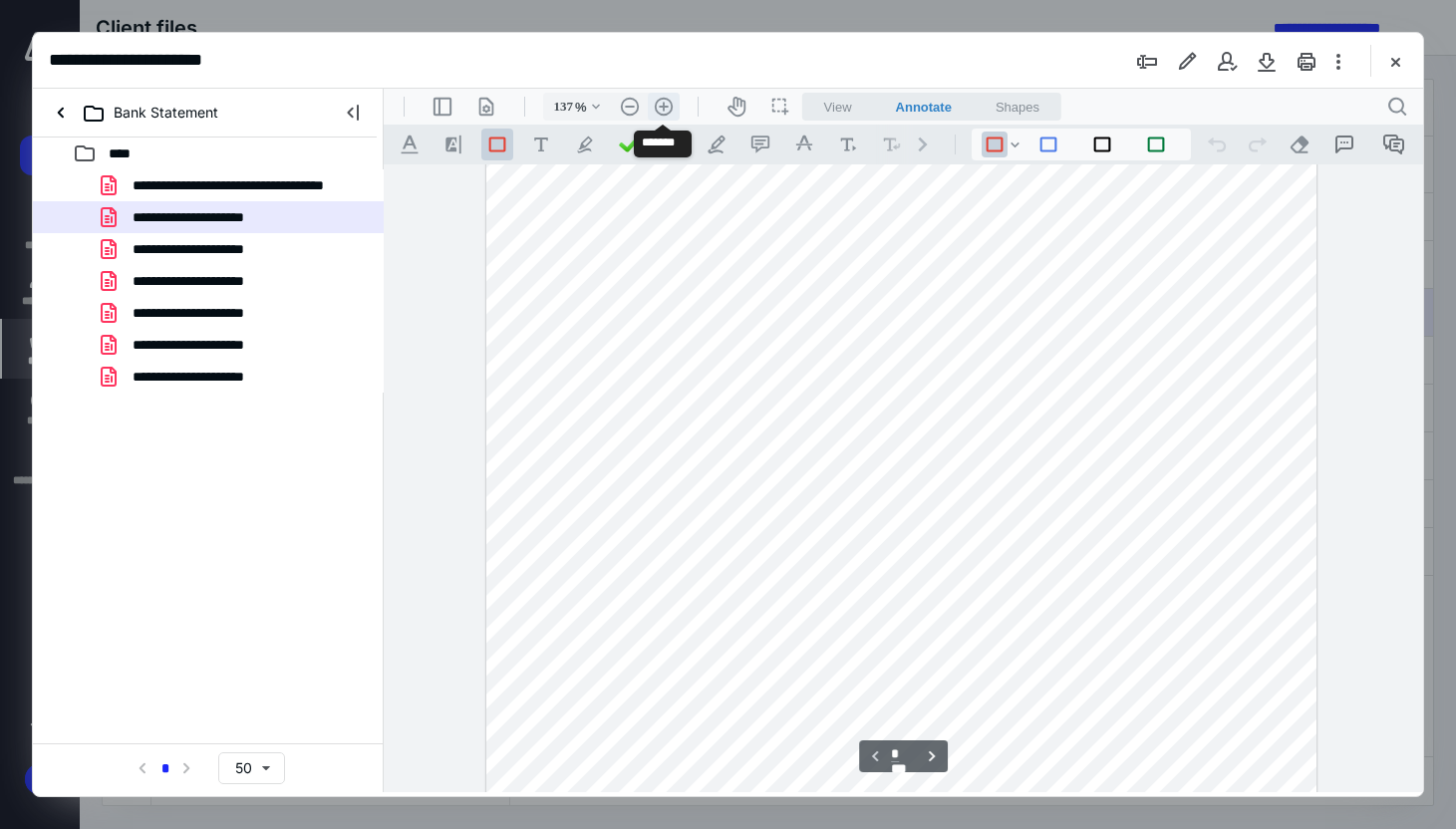 click on ".cls-1{fill:#abb0c4;} icon - header - zoom - in - line" at bounding box center [664, 107] 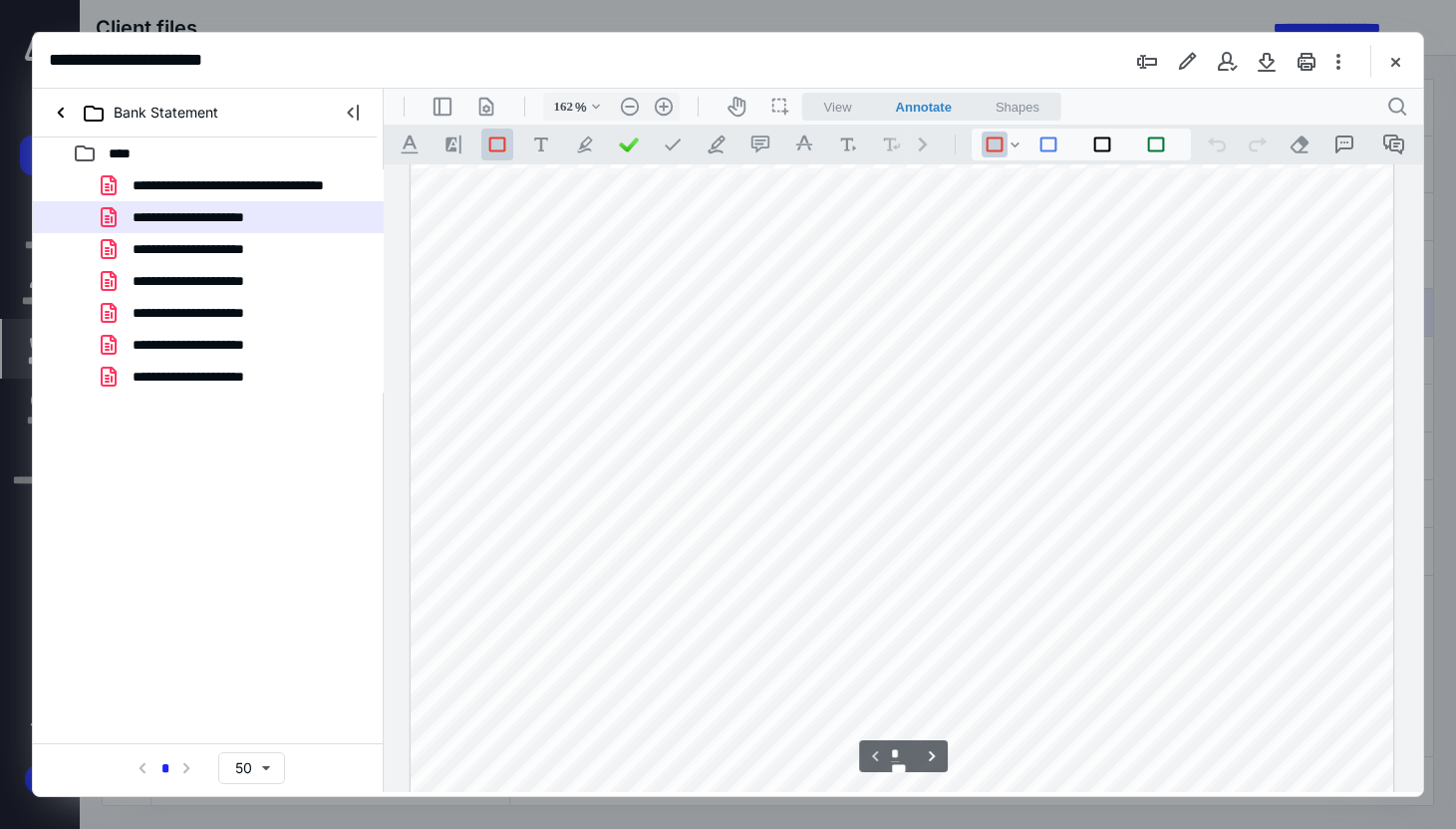 scroll, scrollTop: 17, scrollLeft: 0, axis: vertical 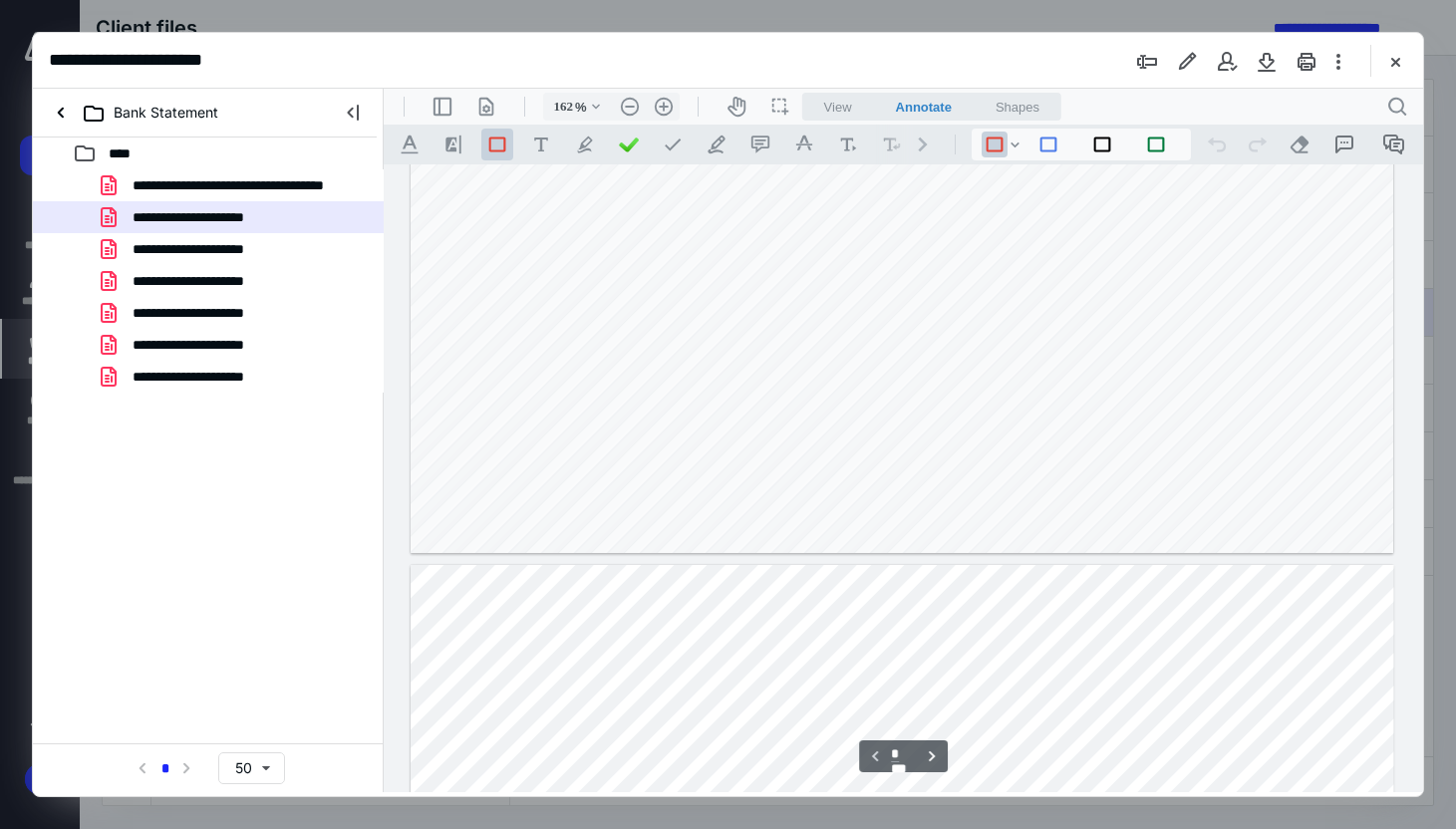 type on "*" 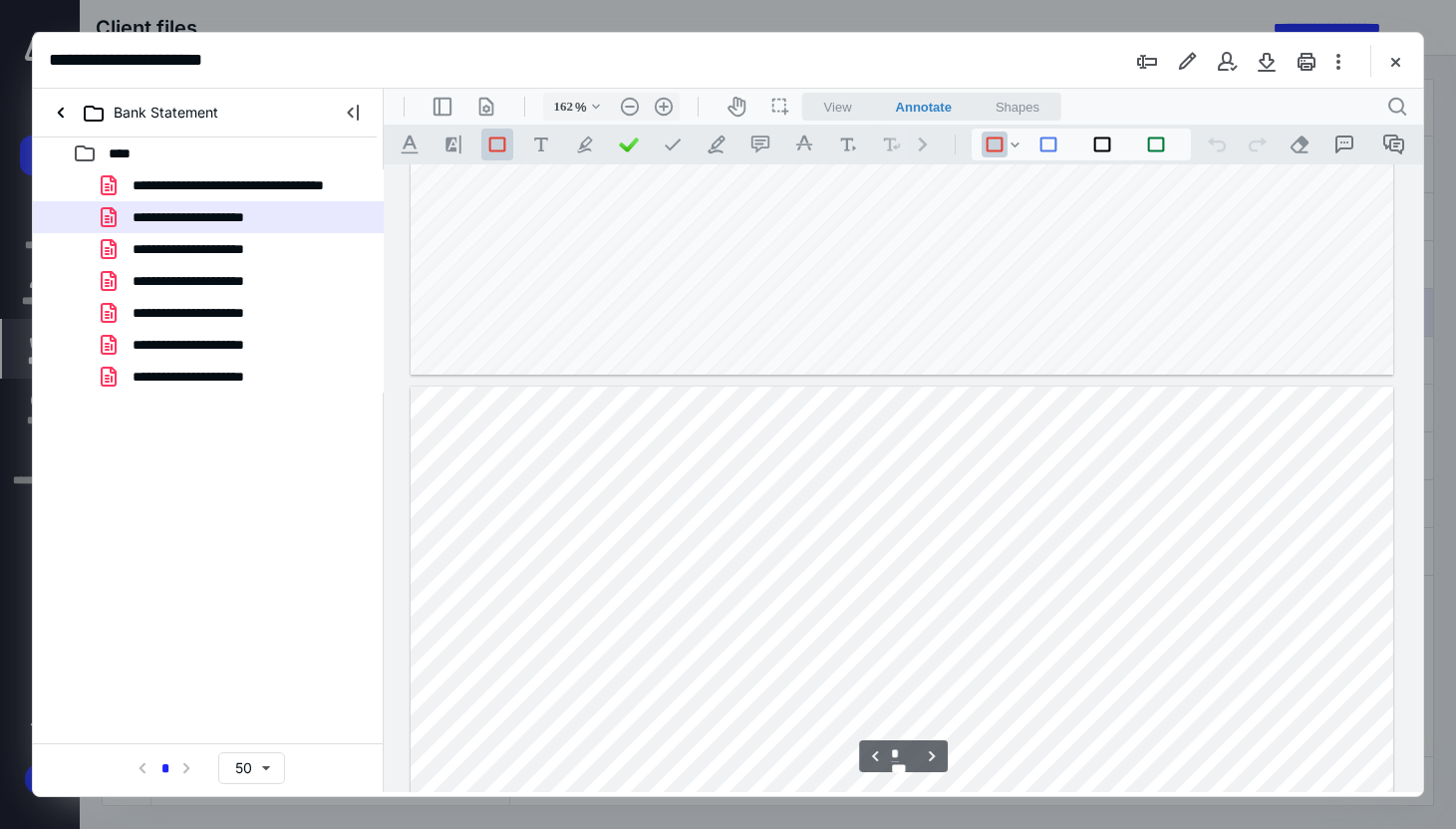 scroll, scrollTop: 1041, scrollLeft: 0, axis: vertical 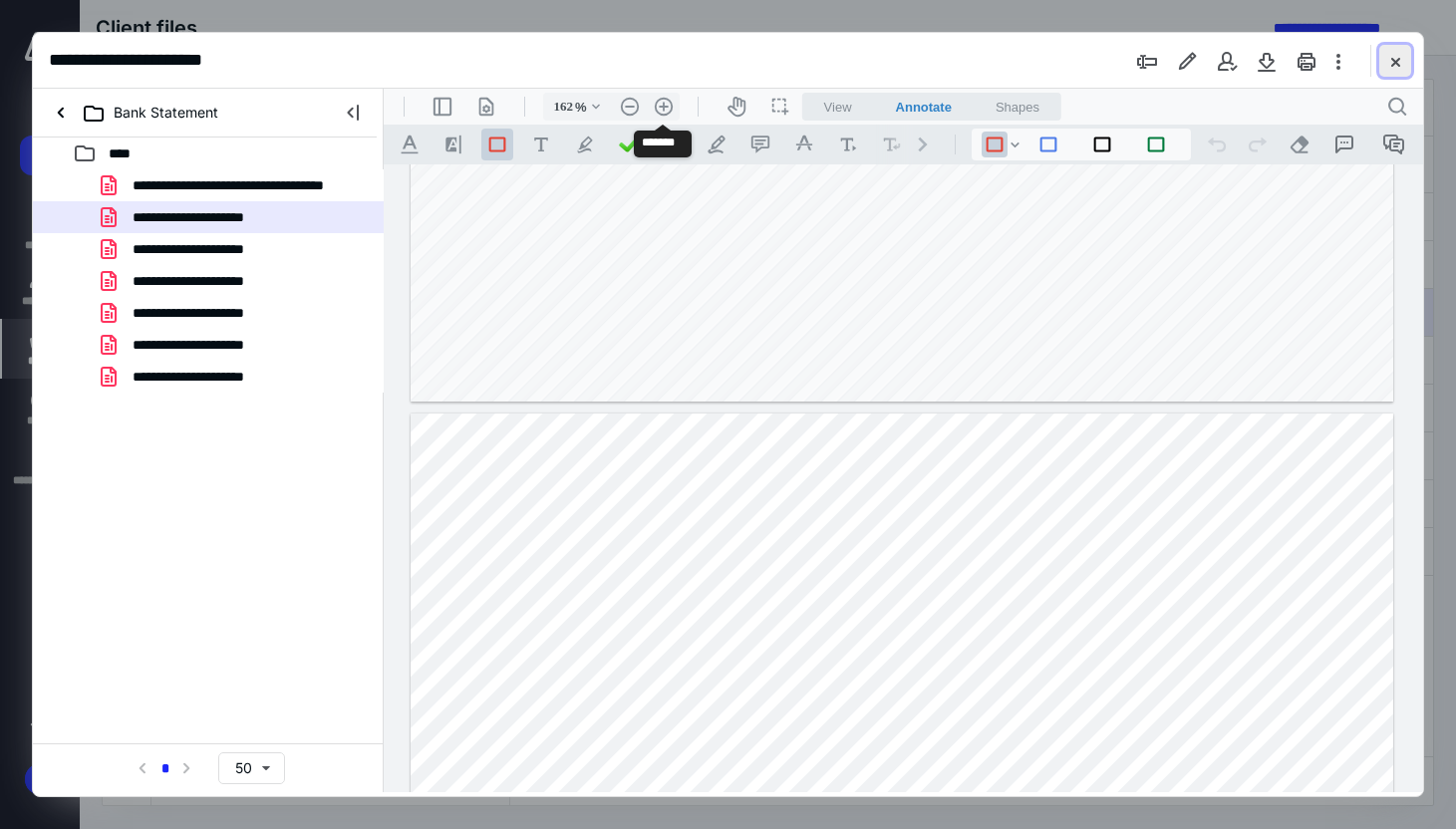 click at bounding box center [1395, 61] 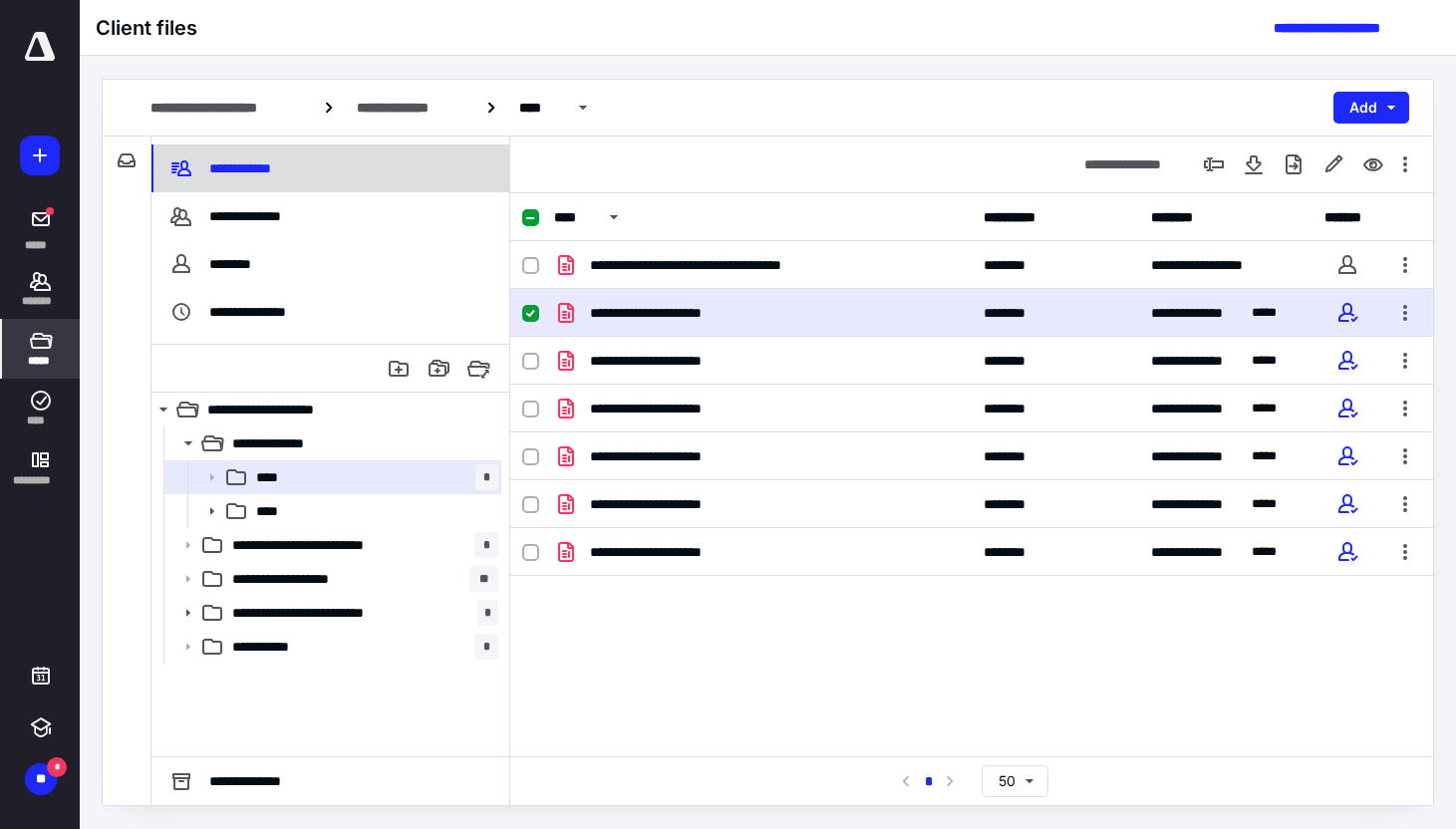 click on "**********" at bounding box center [330, 168] 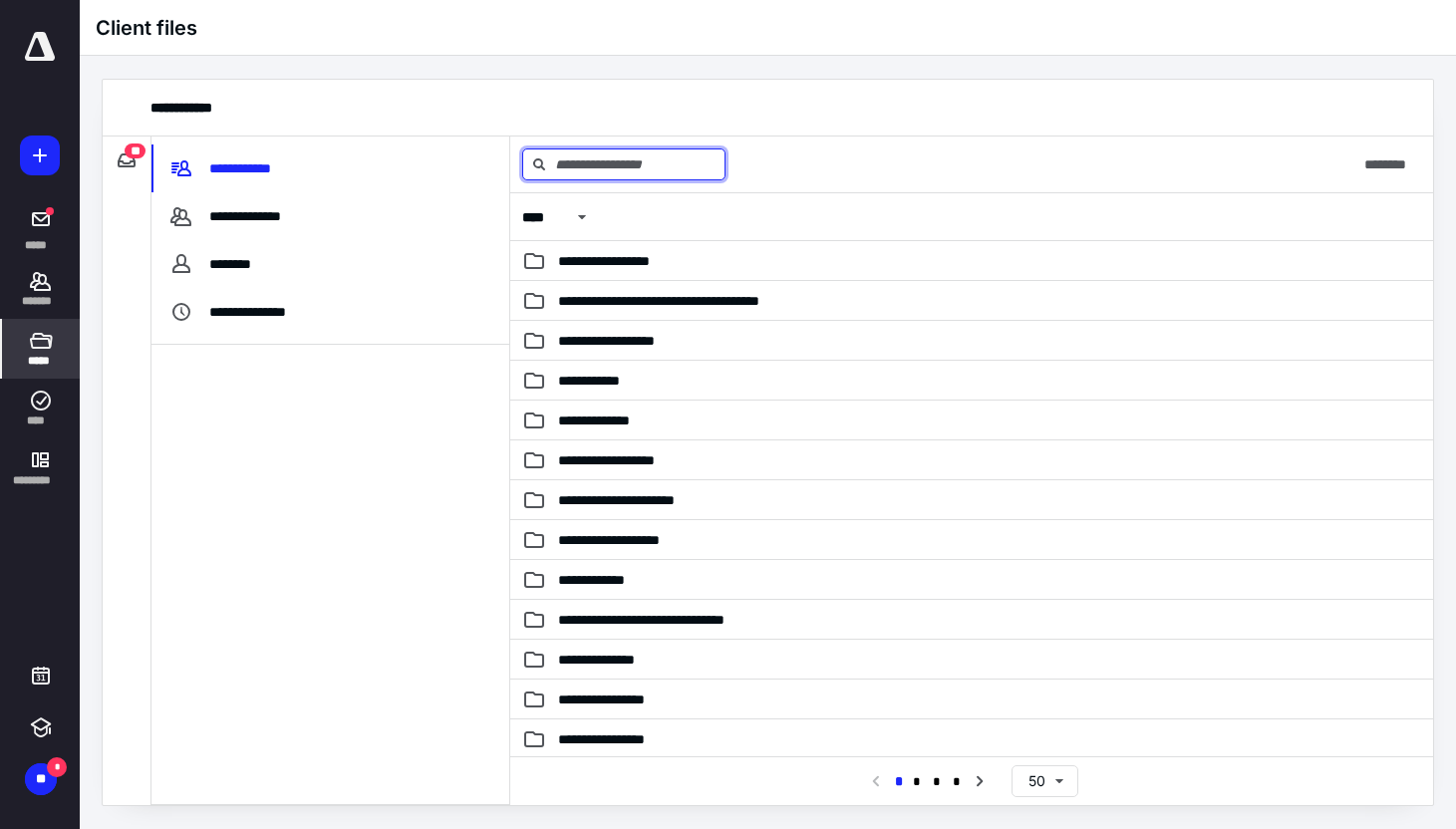 click at bounding box center (624, 164) 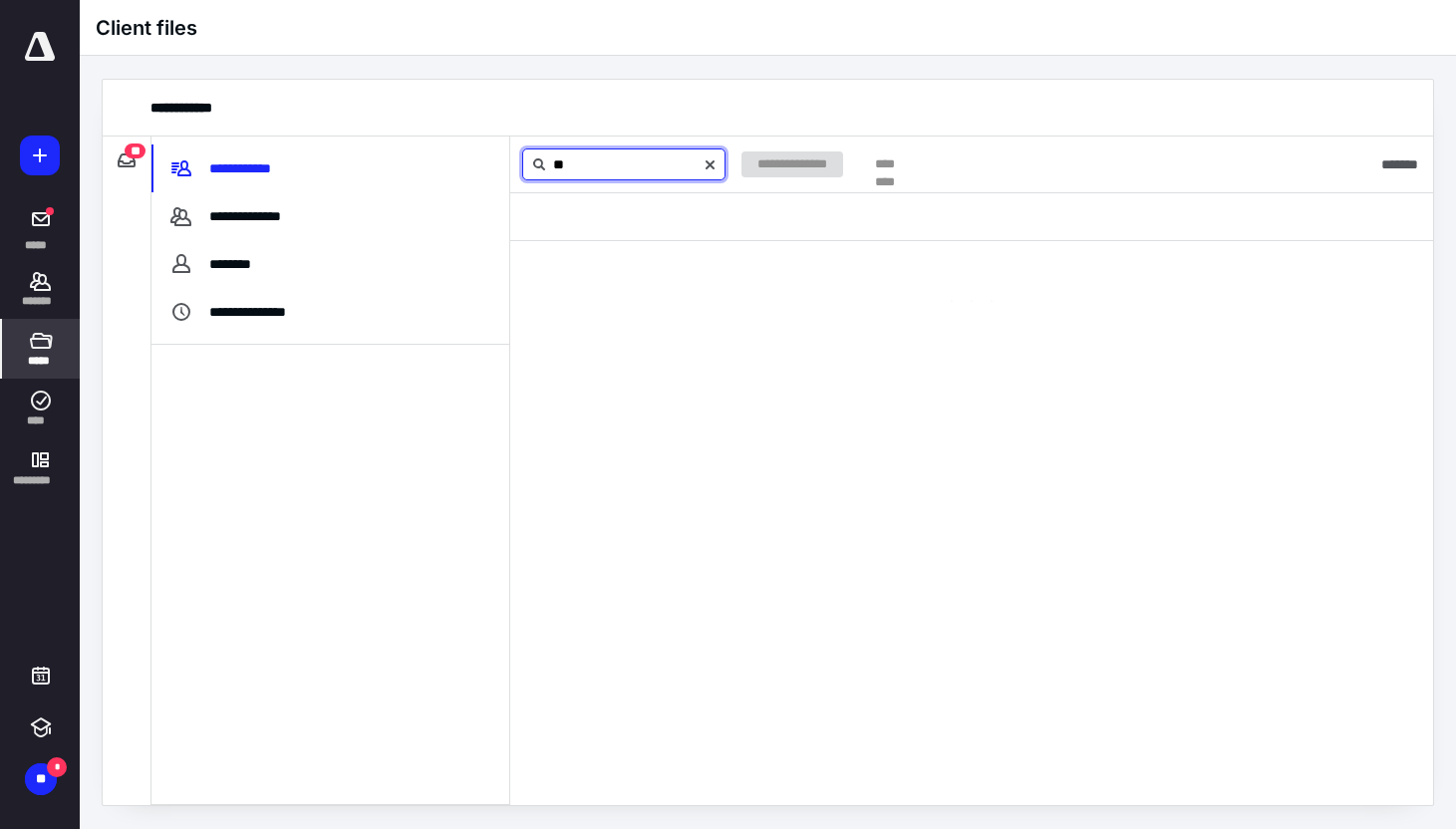 type on "*" 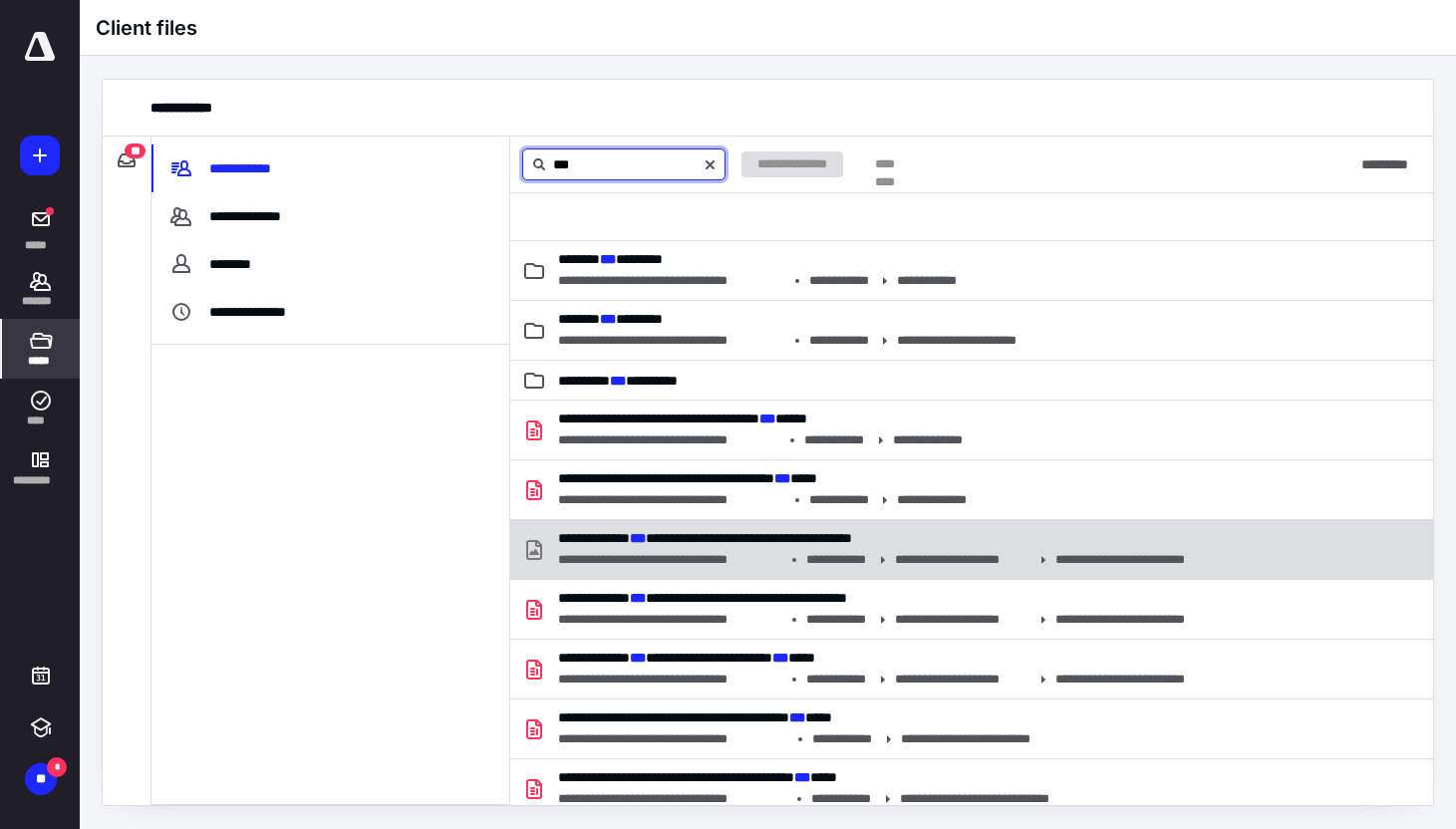 type on "***" 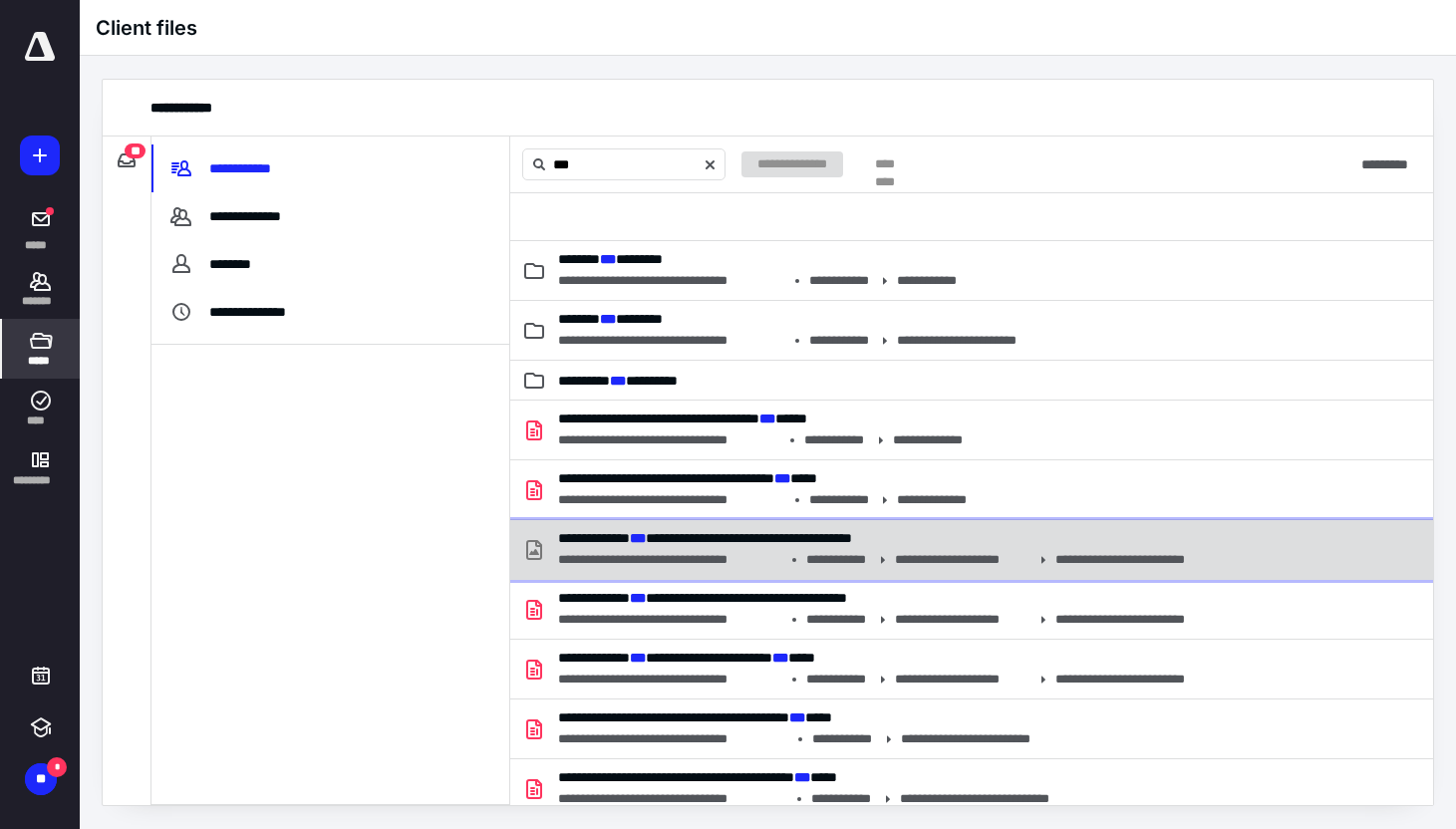 click on "**********" at bounding box center (887, 538) 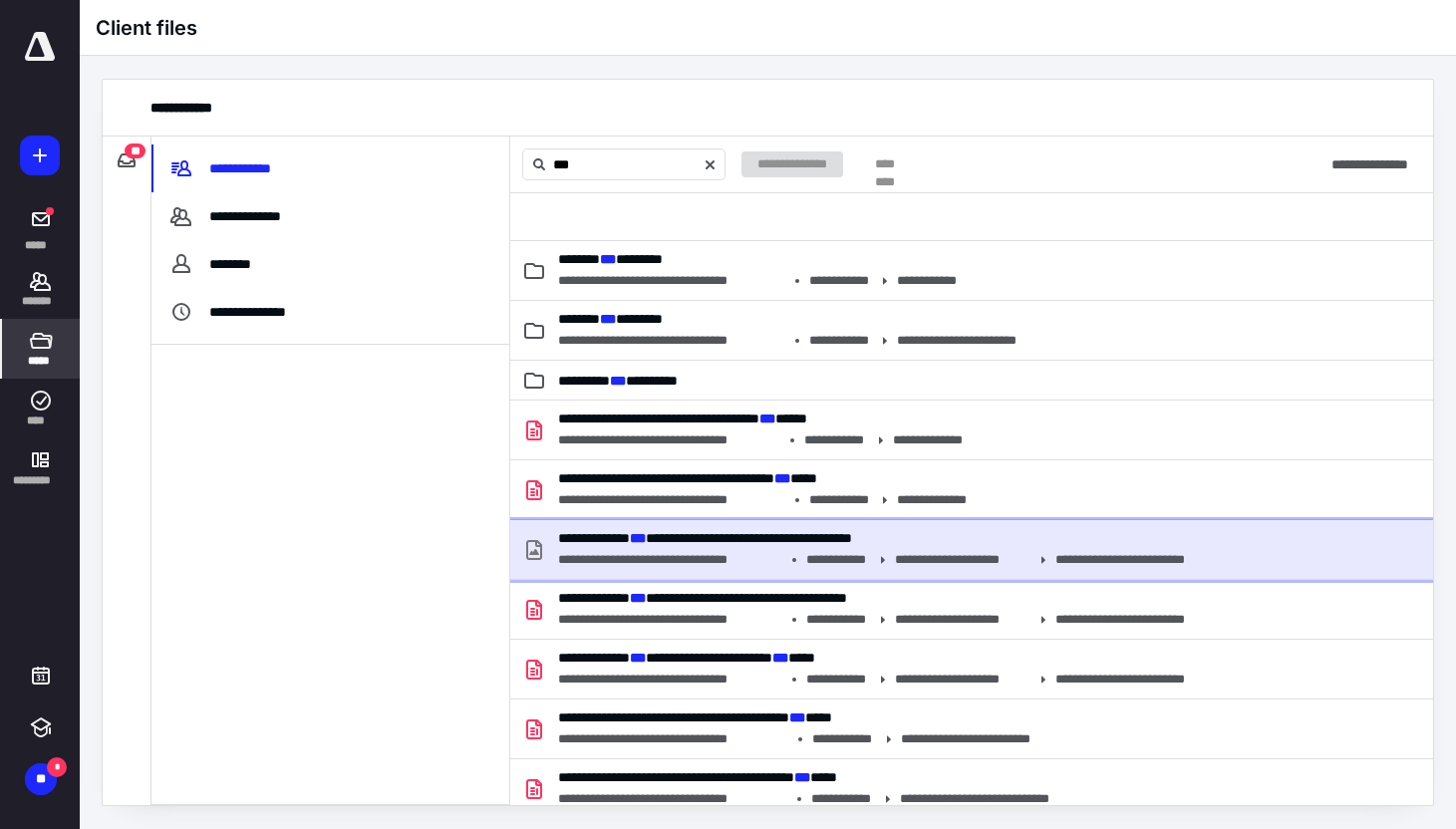 click on "**********" at bounding box center [887, 538] 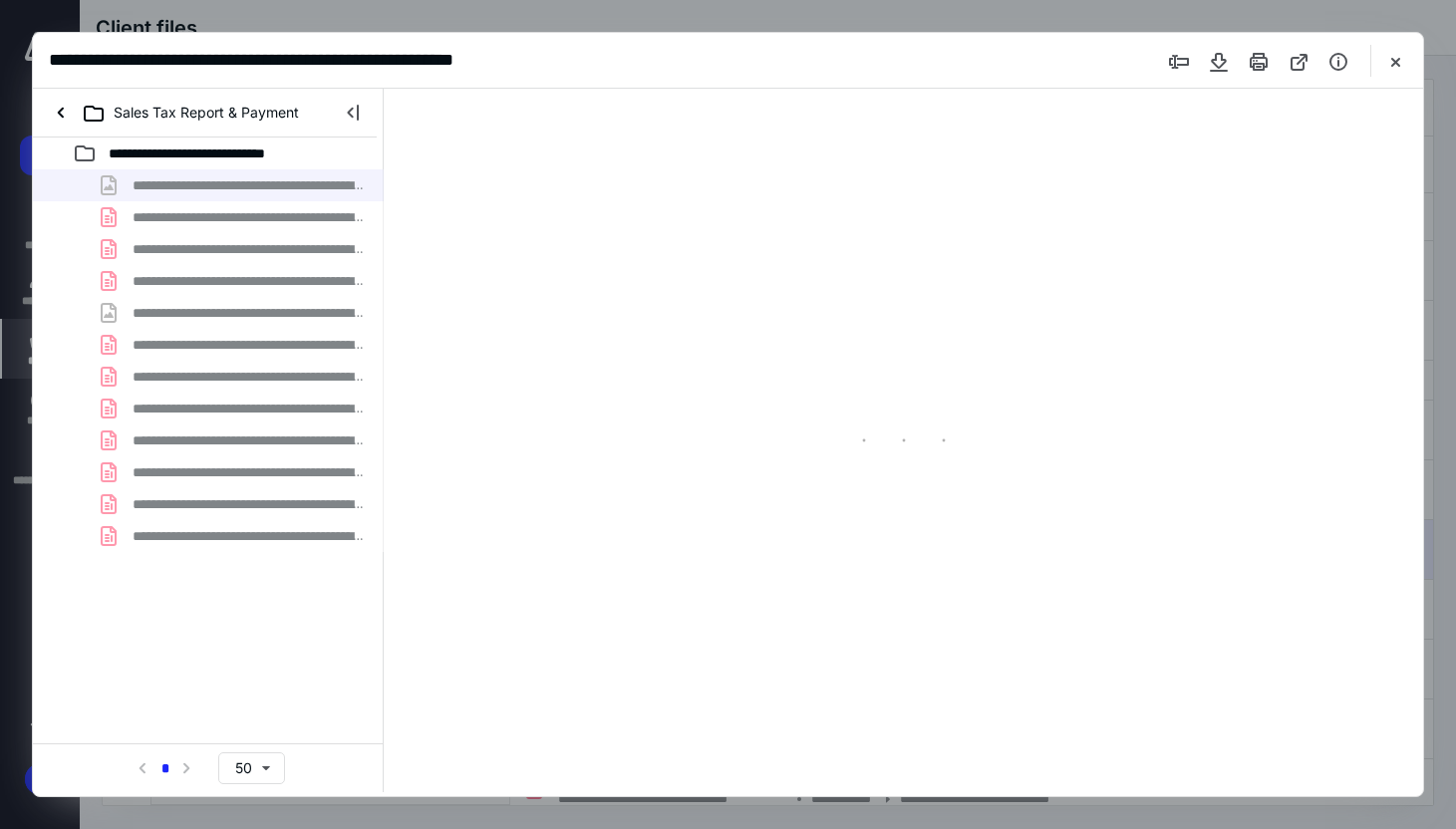scroll, scrollTop: 0, scrollLeft: 0, axis: both 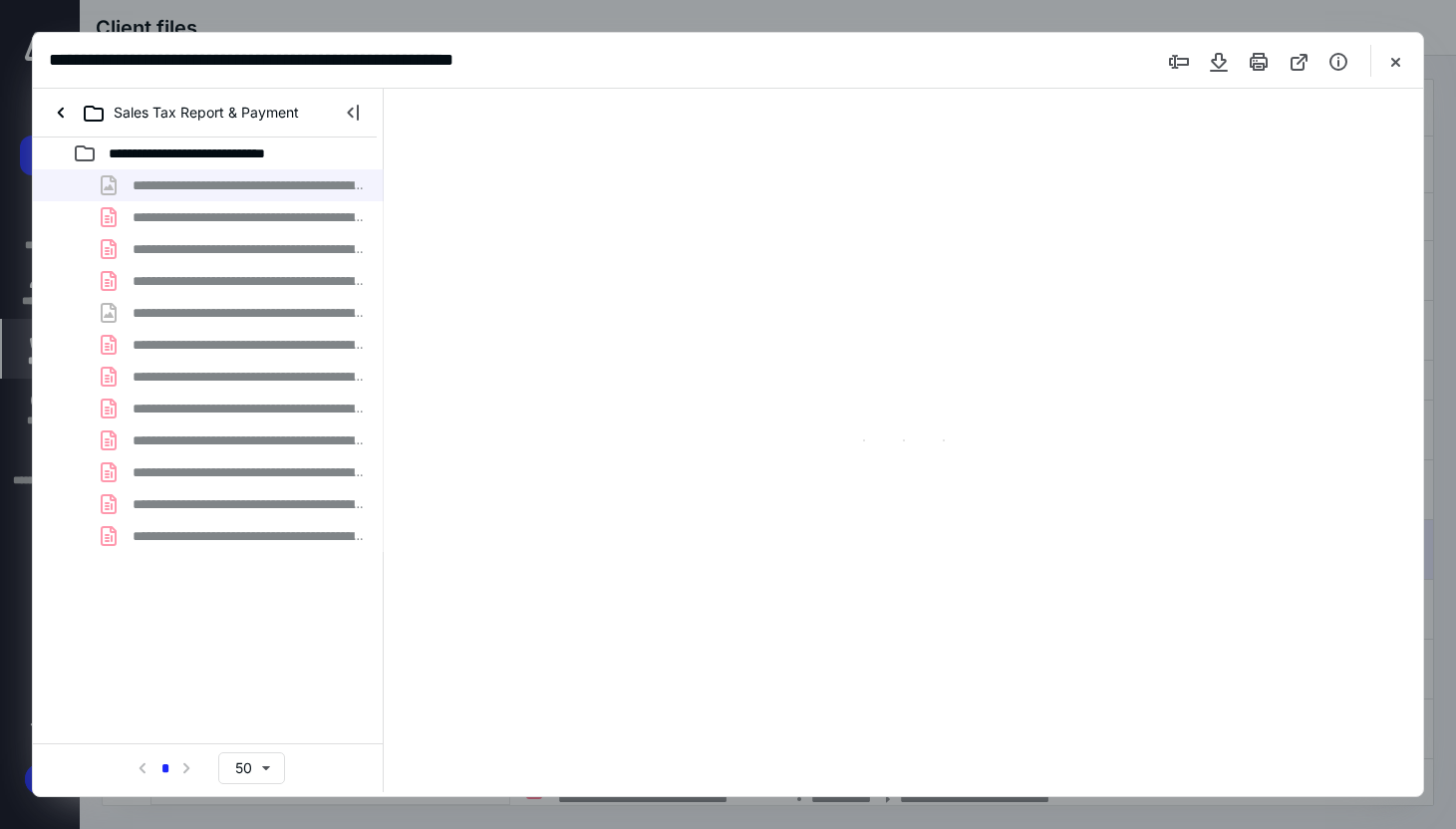 type on "167" 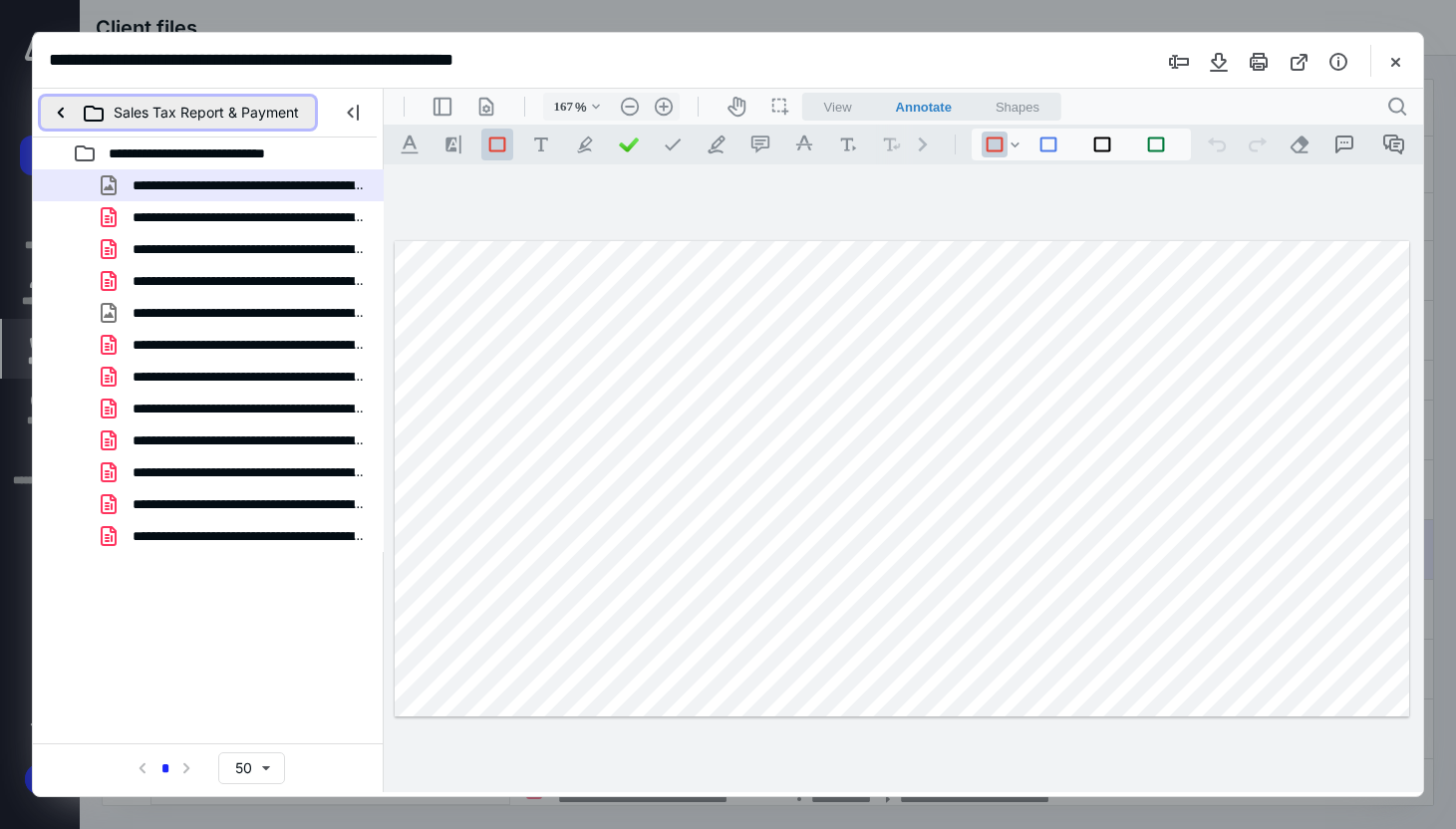 click on "Sales Tax Report & Payment" at bounding box center [177, 113] 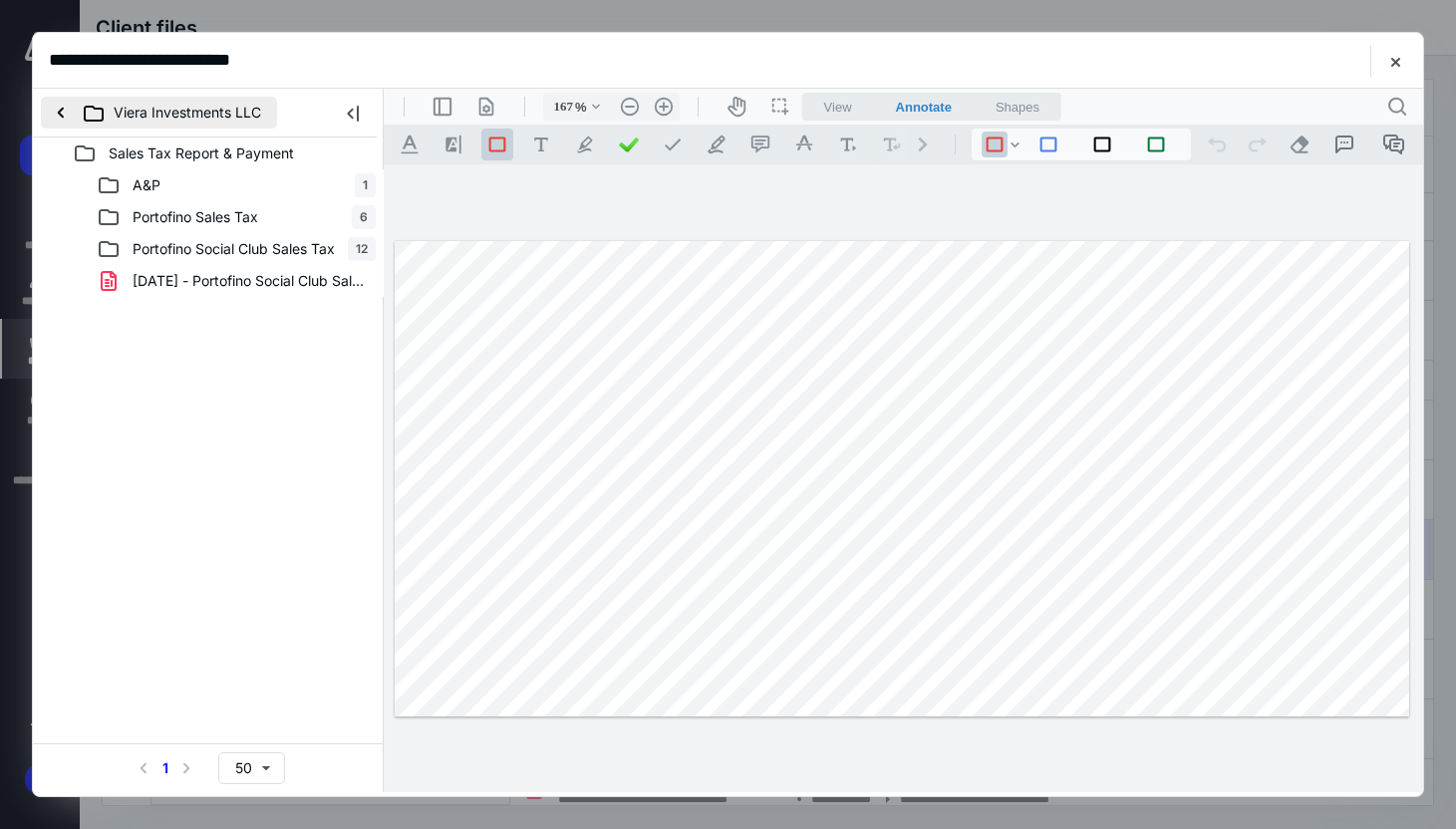 click on "Viera Investments LLC" at bounding box center [158, 113] 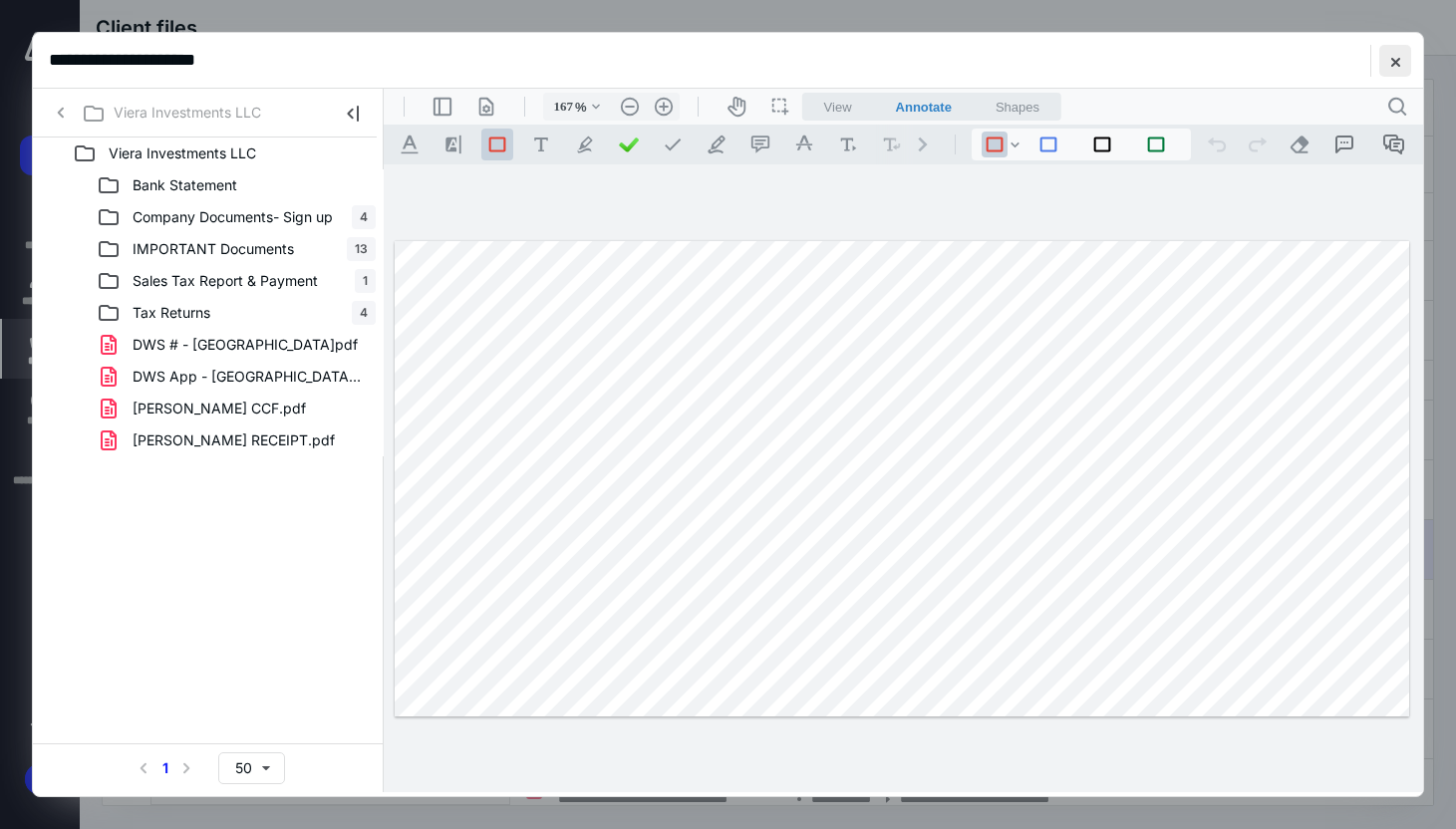 click at bounding box center [1395, 61] 